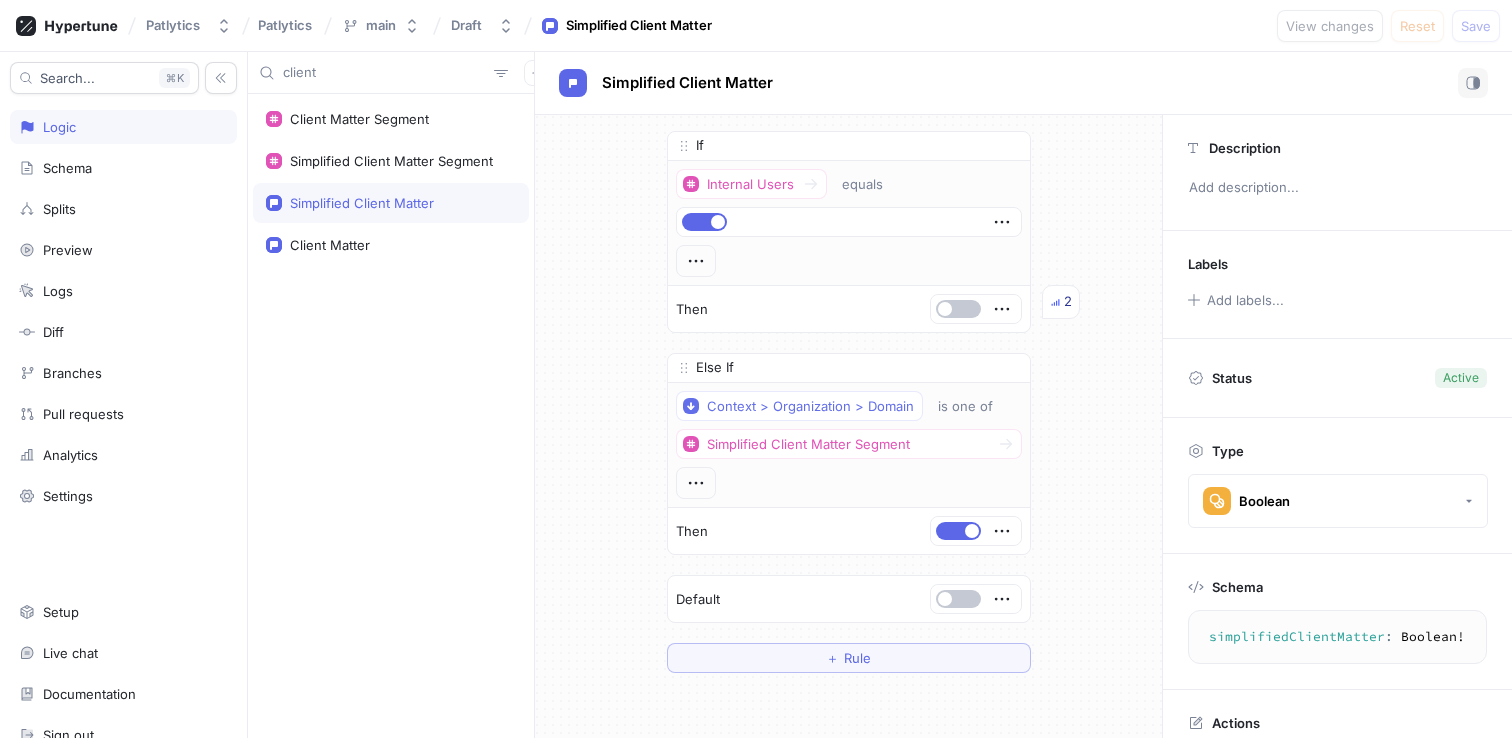 scroll, scrollTop: 0, scrollLeft: 0, axis: both 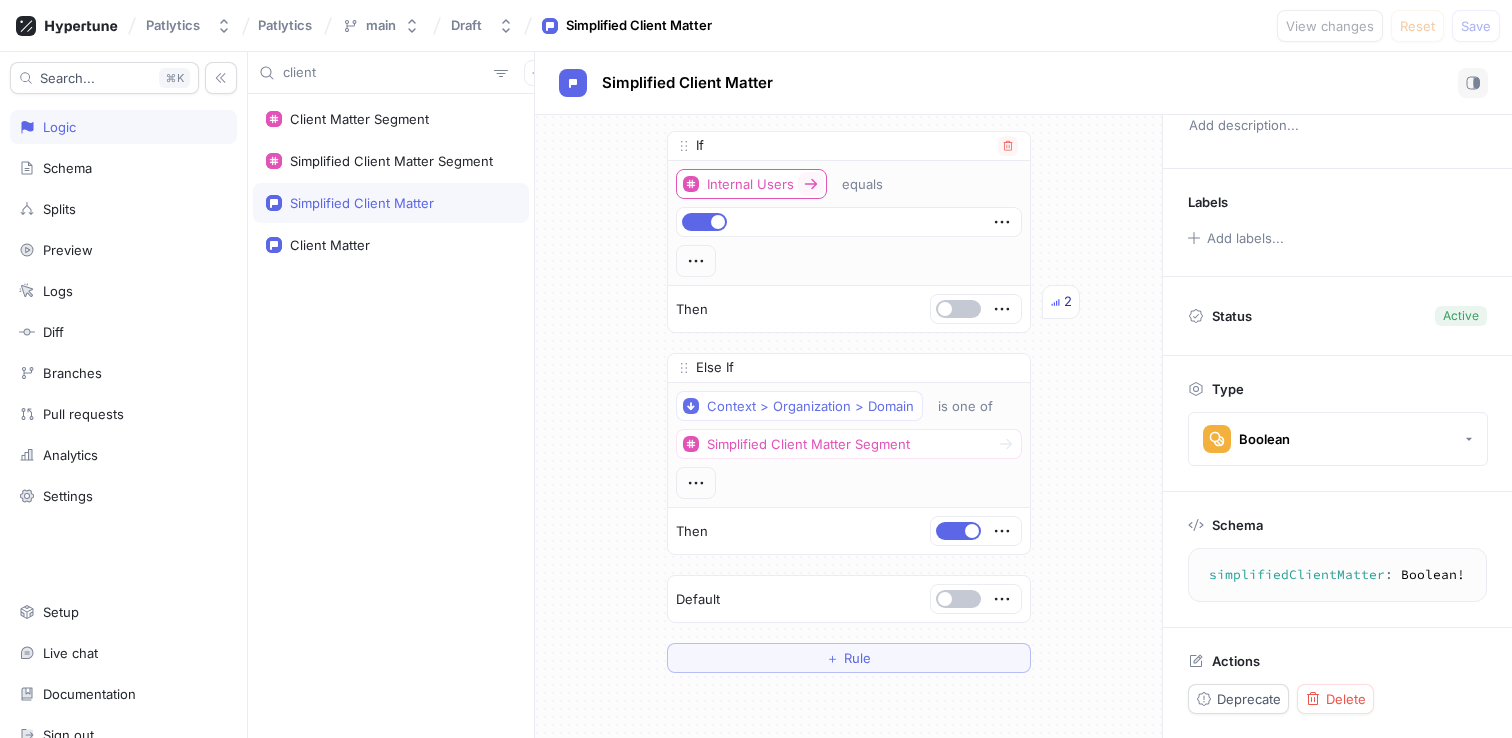 click at bounding box center (811, 184) 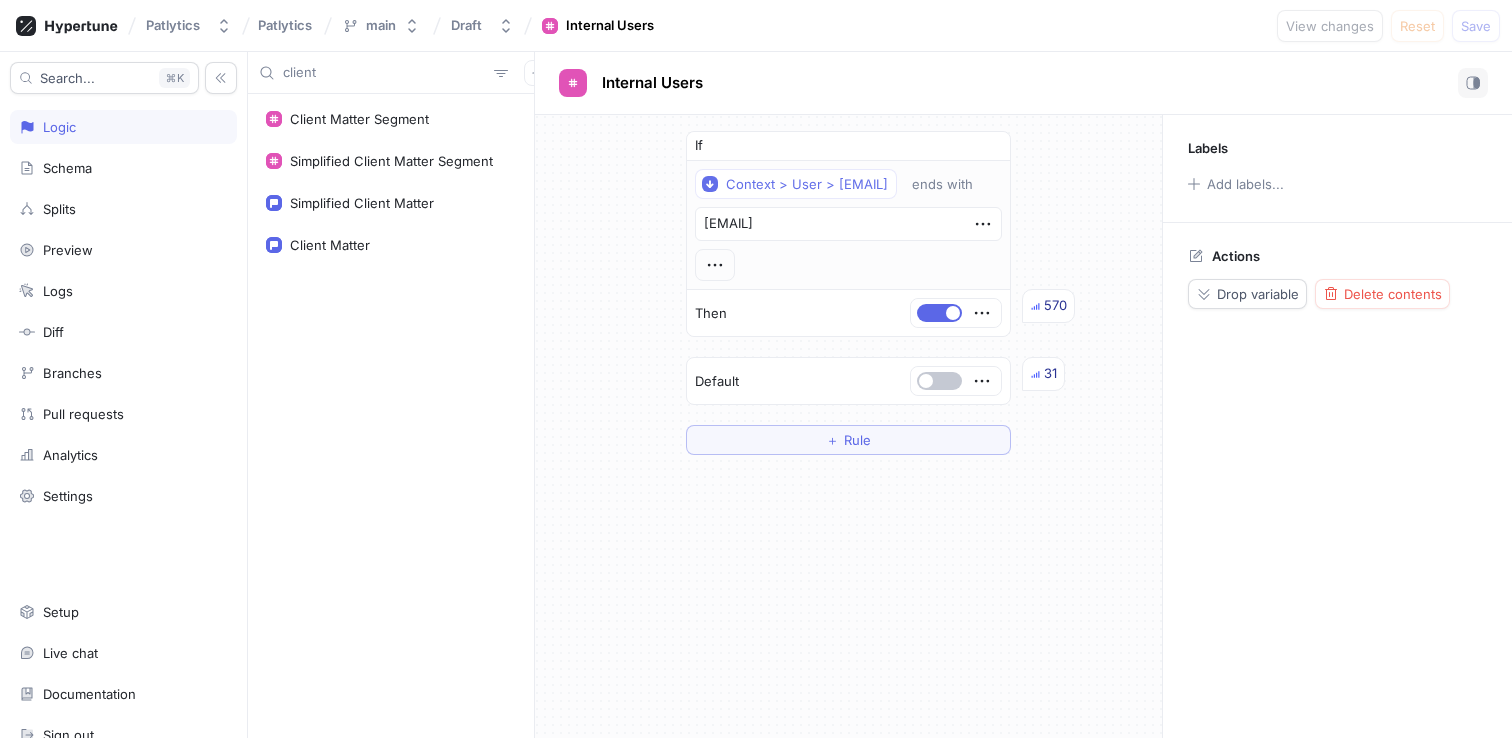 scroll, scrollTop: 0, scrollLeft: 0, axis: both 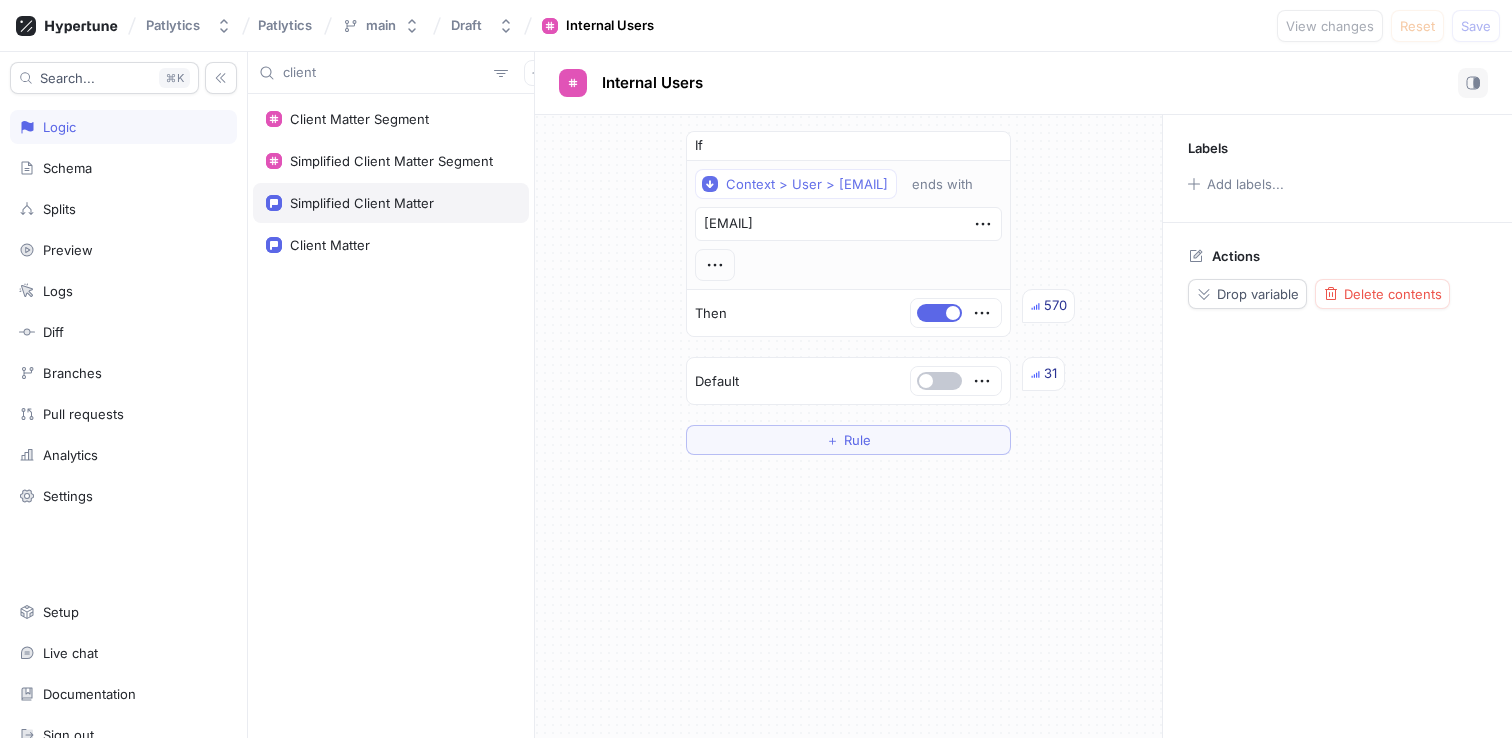 click on "Simplified Client Matter" at bounding box center [391, 203] 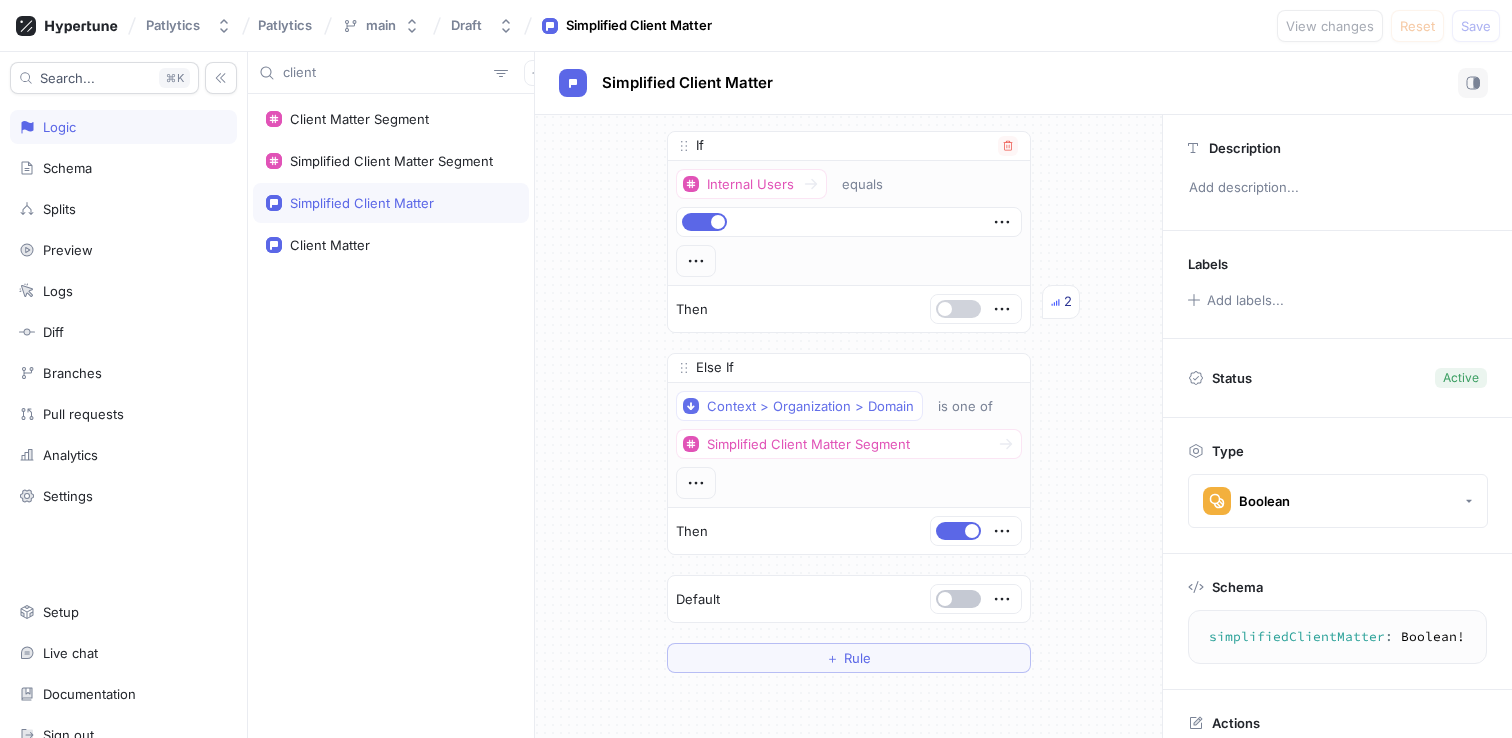 click at bounding box center (945, 309) 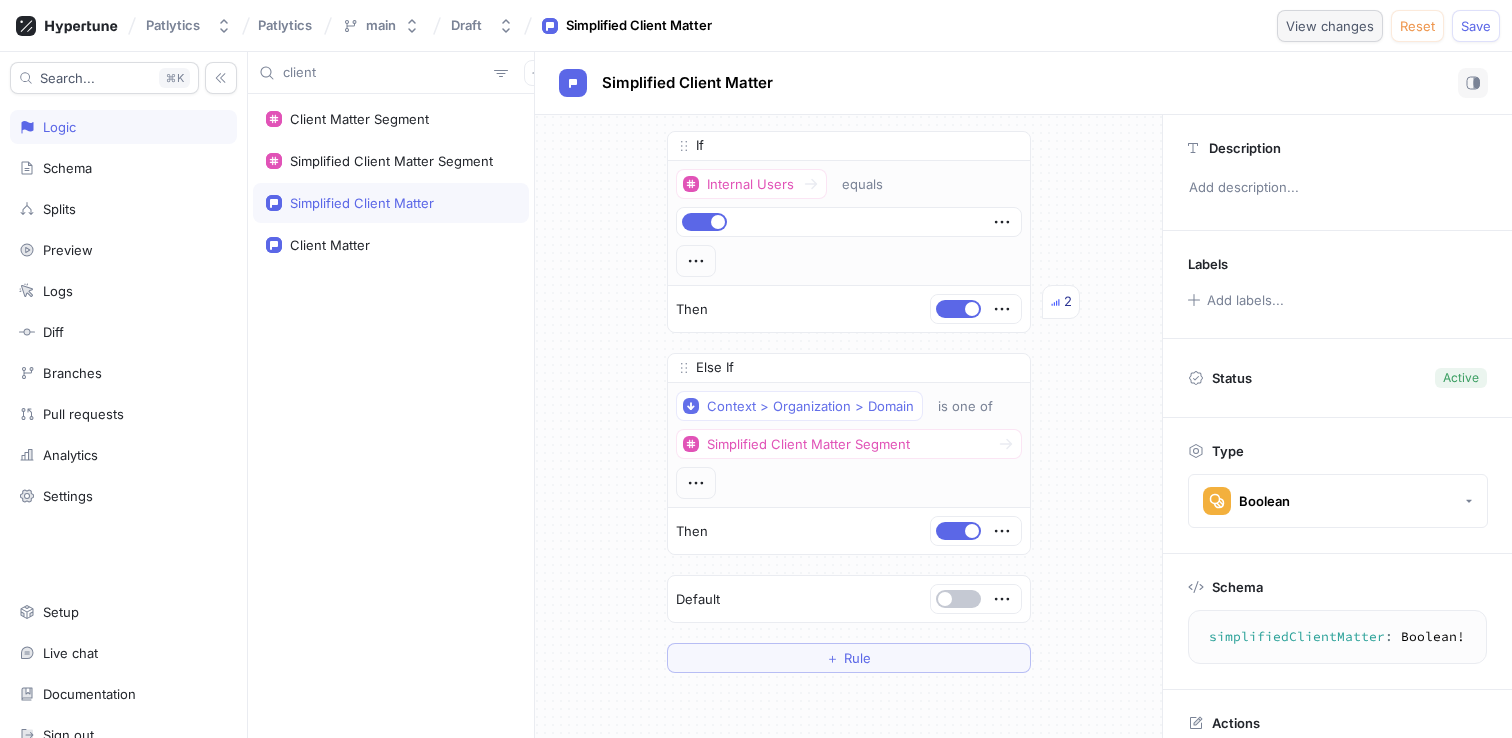 click on "View changes" at bounding box center (1330, 26) 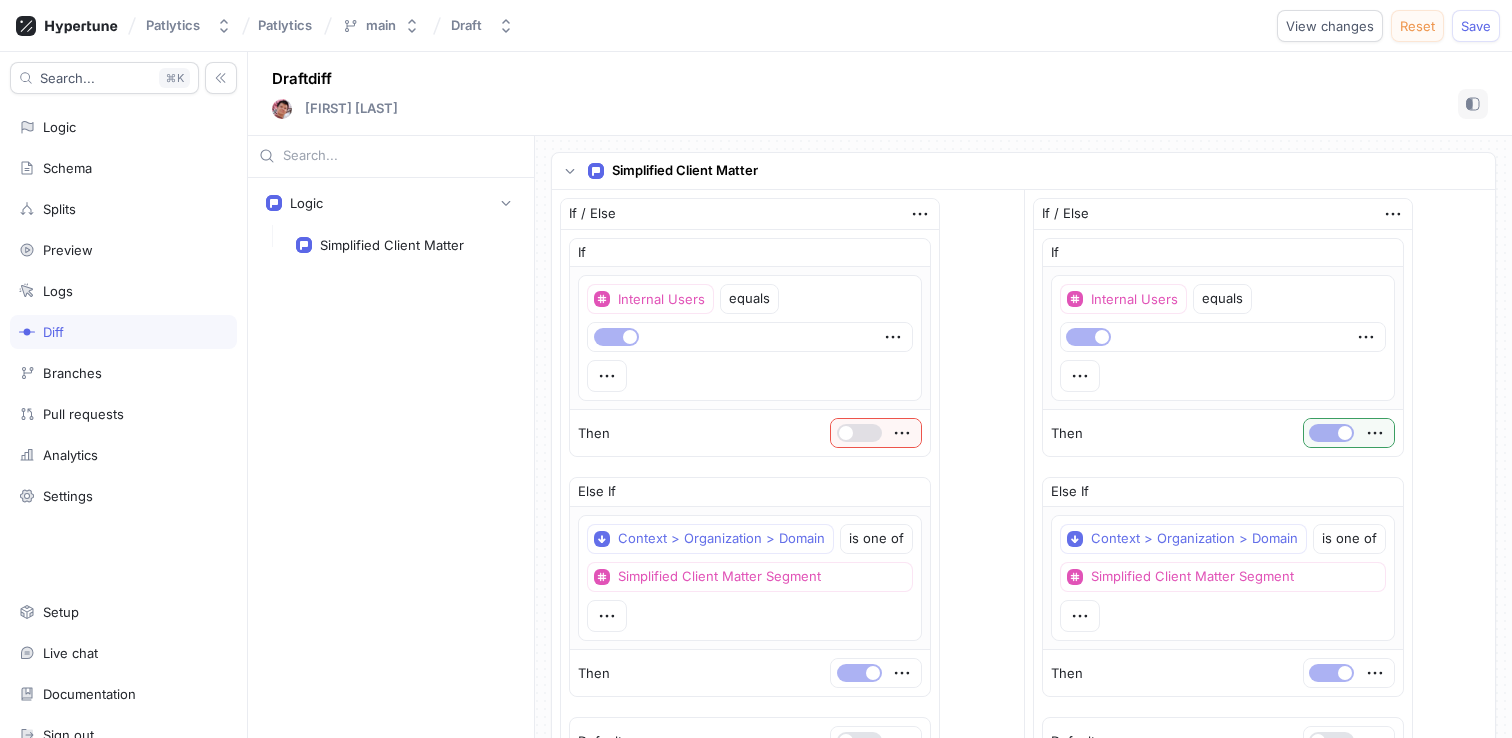 click on "Reset" at bounding box center (1417, 26) 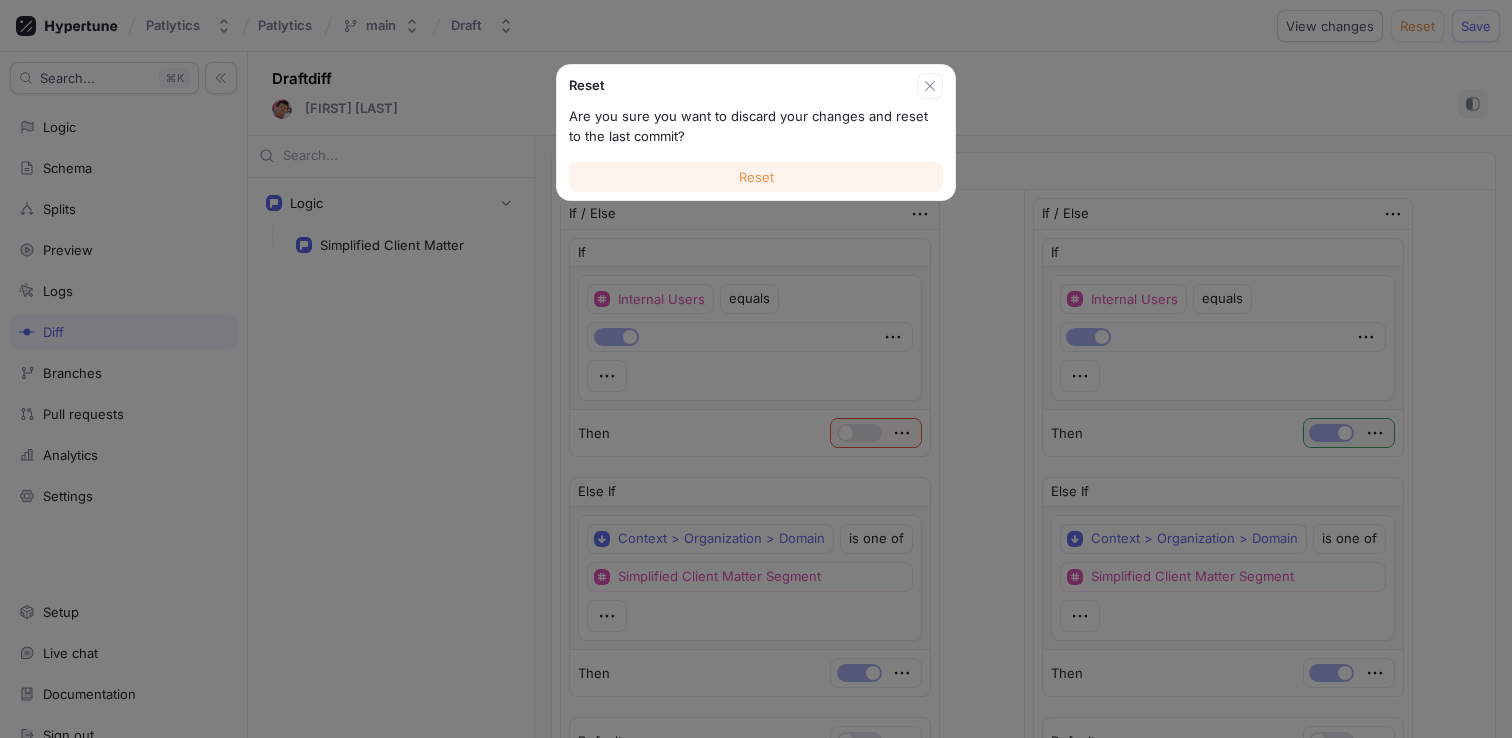 click on "Reset" at bounding box center (756, 177) 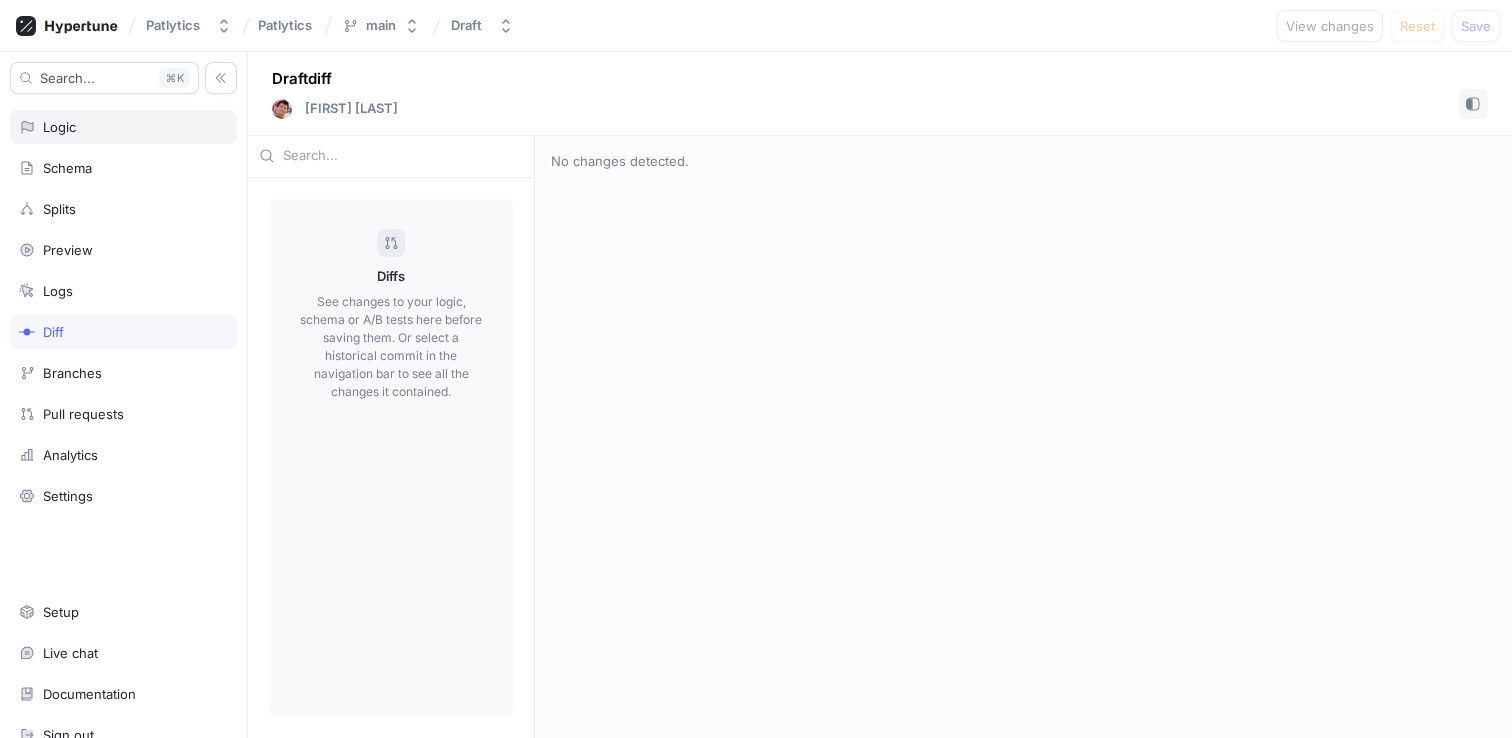 click on "Logic" at bounding box center [123, 127] 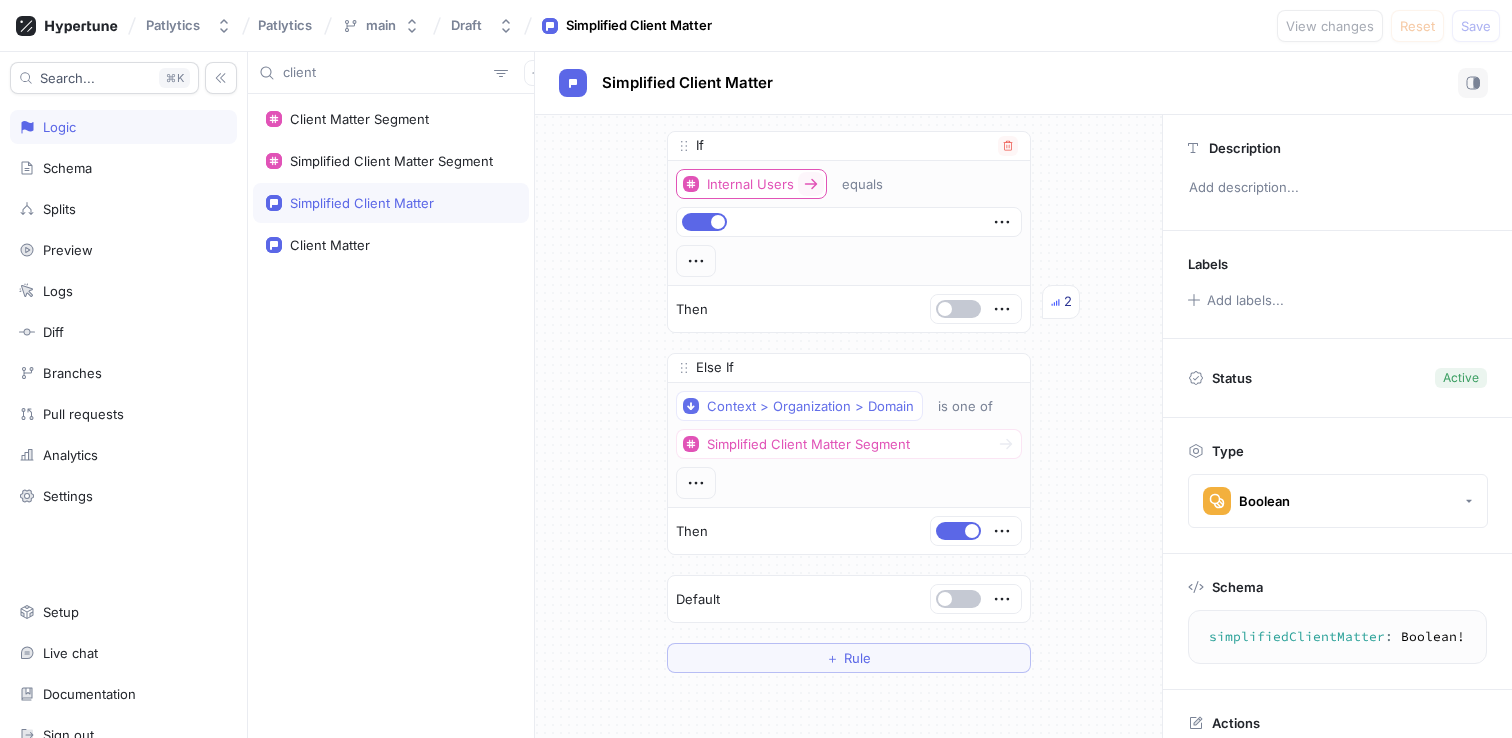 click 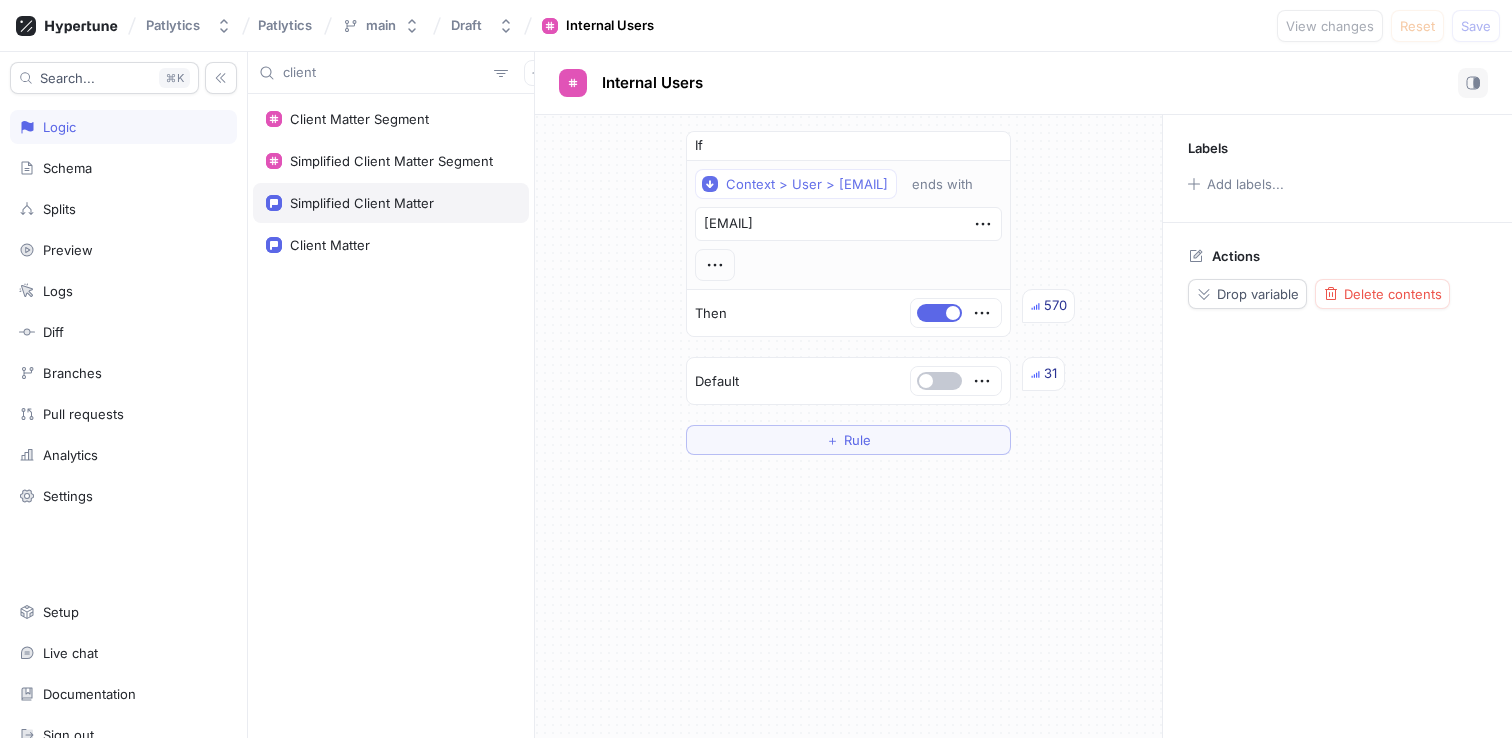 click on "Simplified Client Matter" at bounding box center [391, 203] 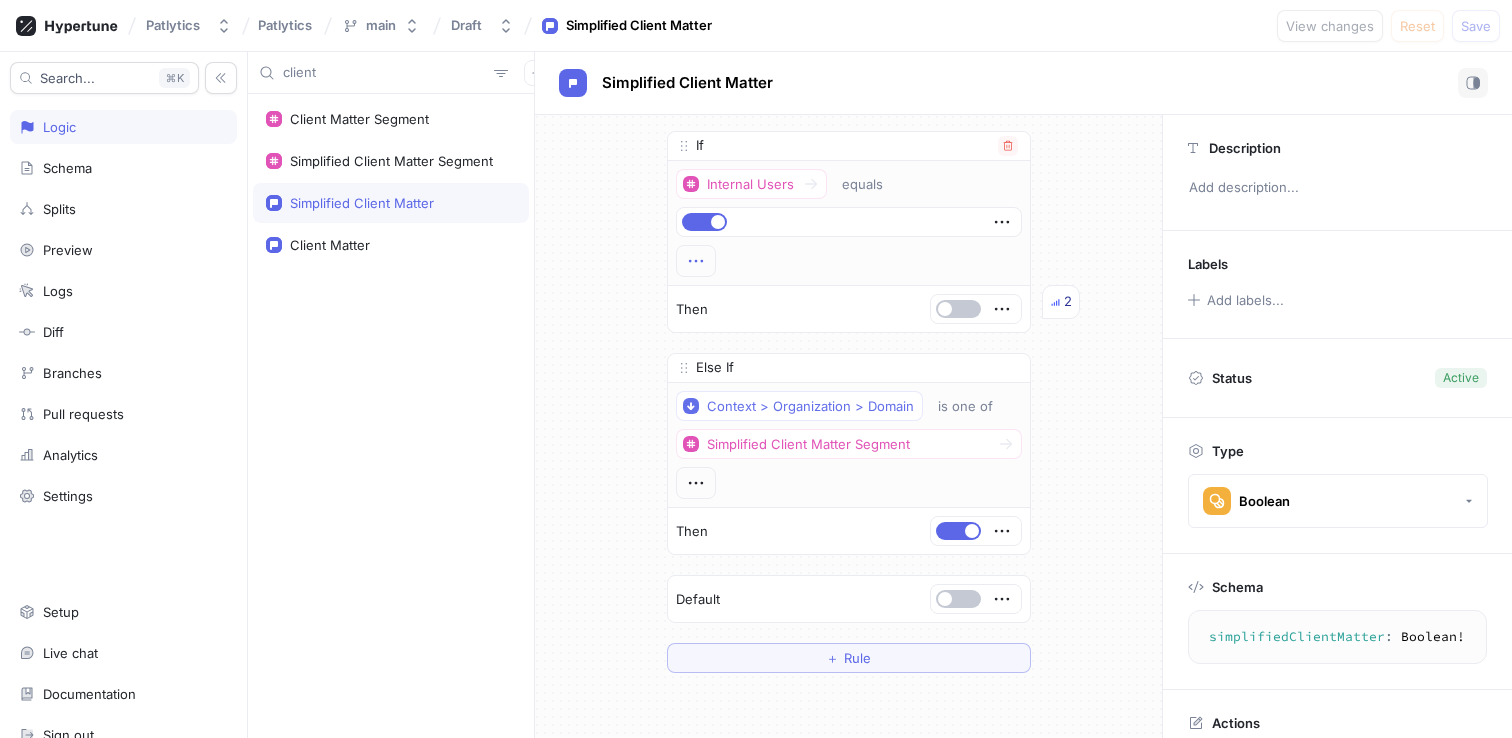 click 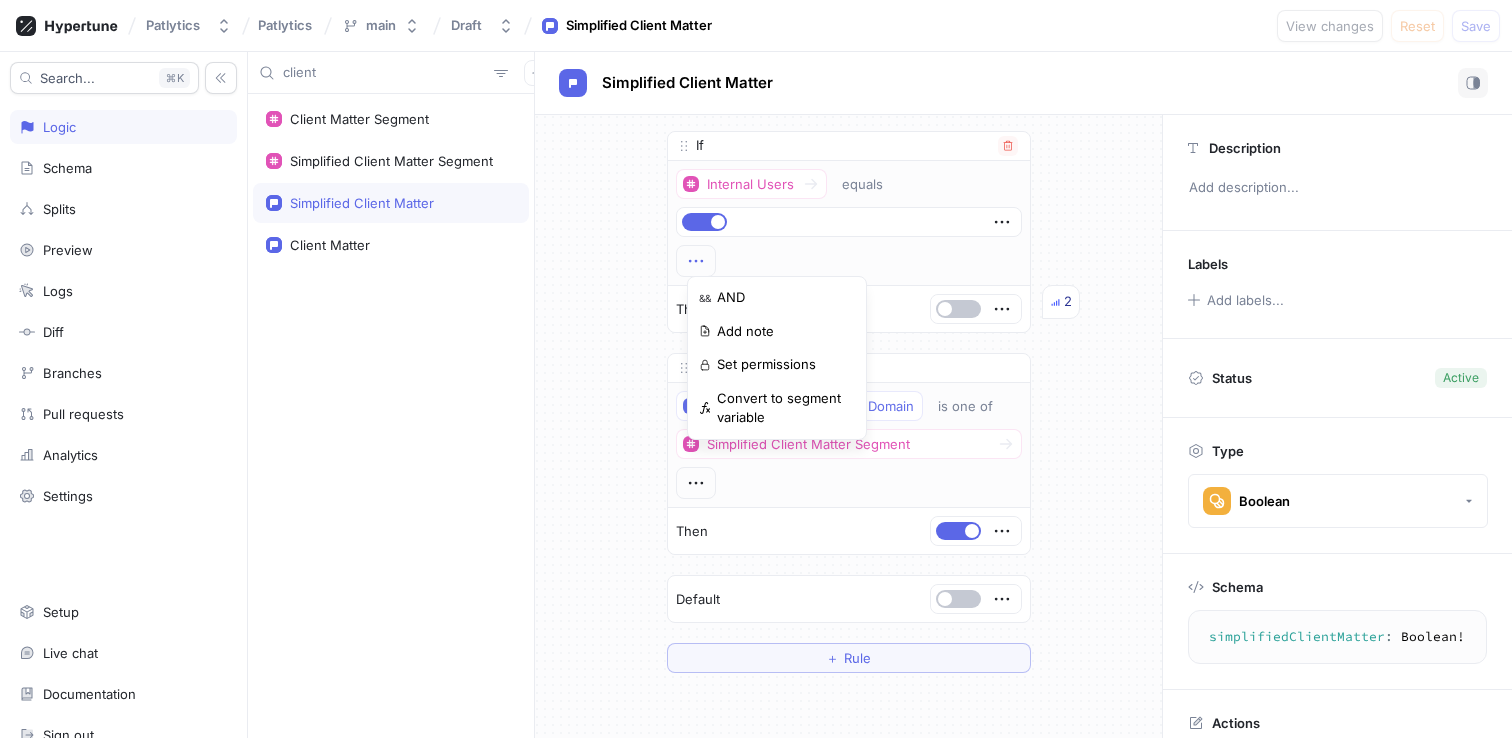 click on "Internal Users equals" at bounding box center (849, 223) 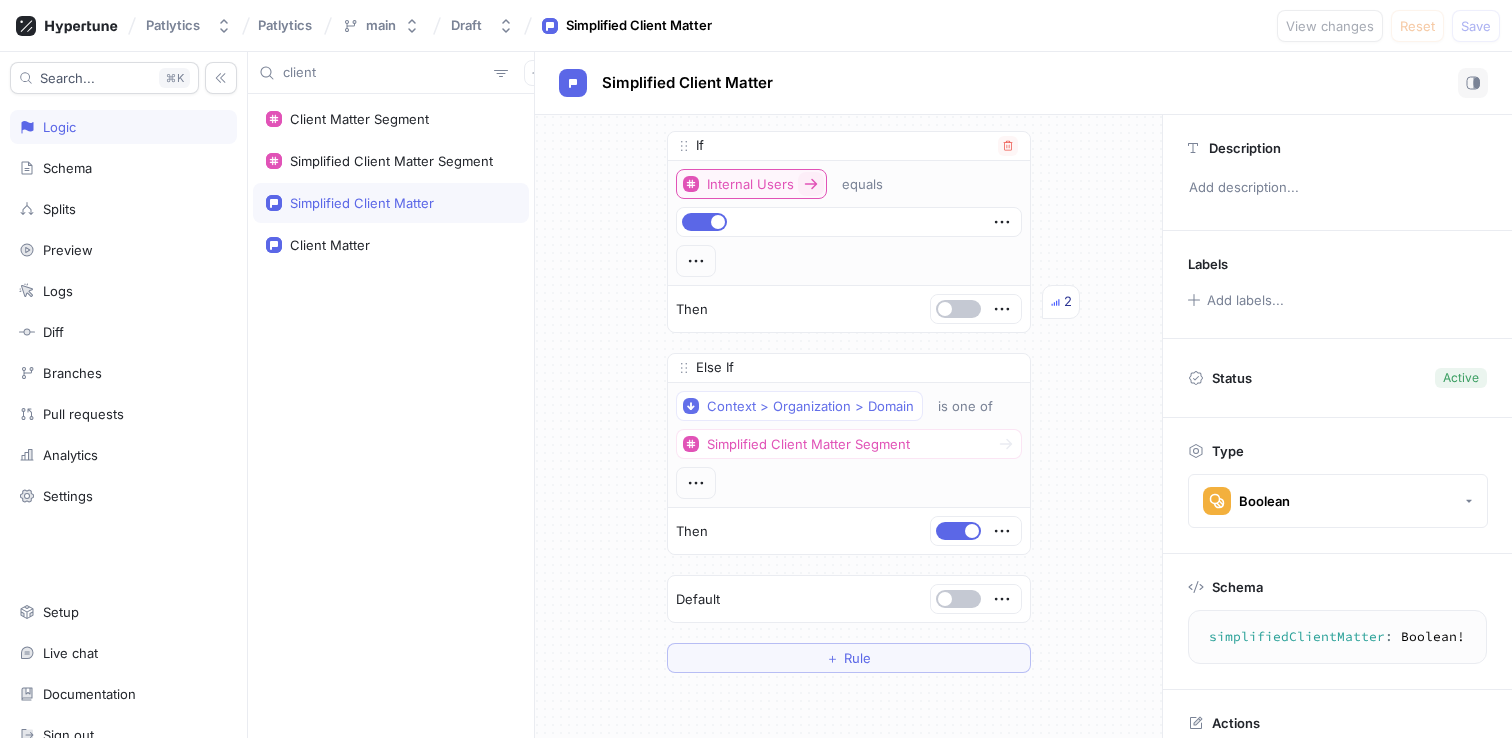 click on "Internal Users" at bounding box center (738, 184) 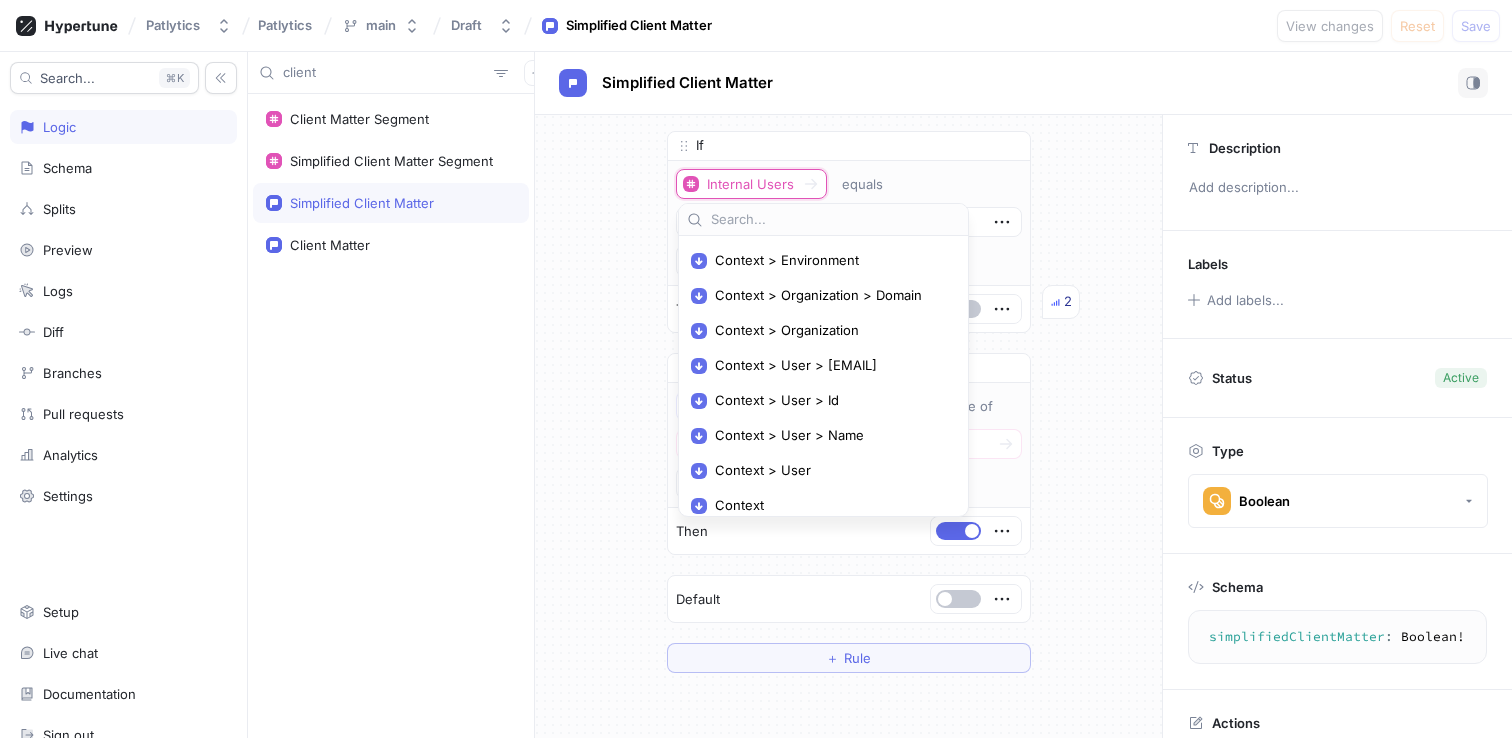 scroll, scrollTop: 881, scrollLeft: 0, axis: vertical 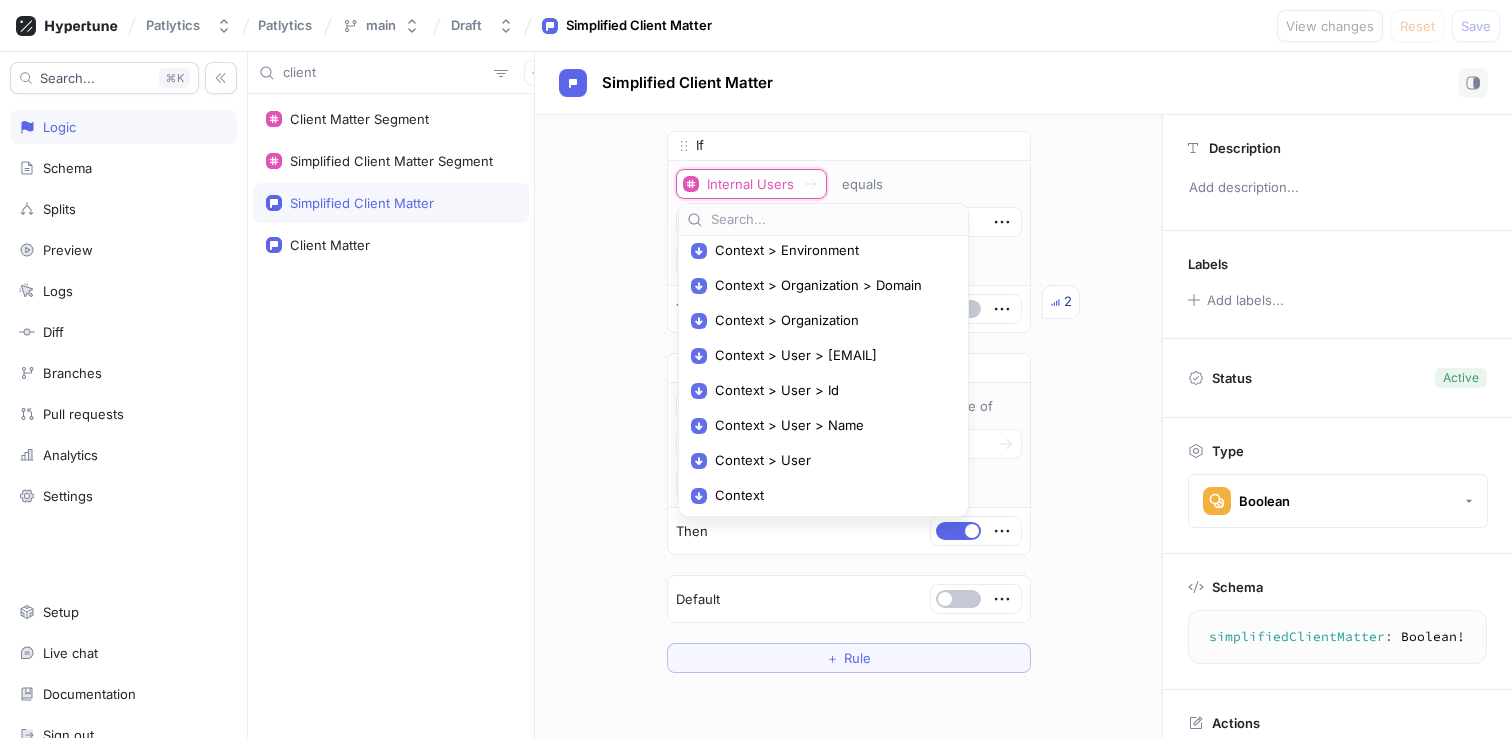 click on "Context > User > [EMAIL]" at bounding box center (830, 355) 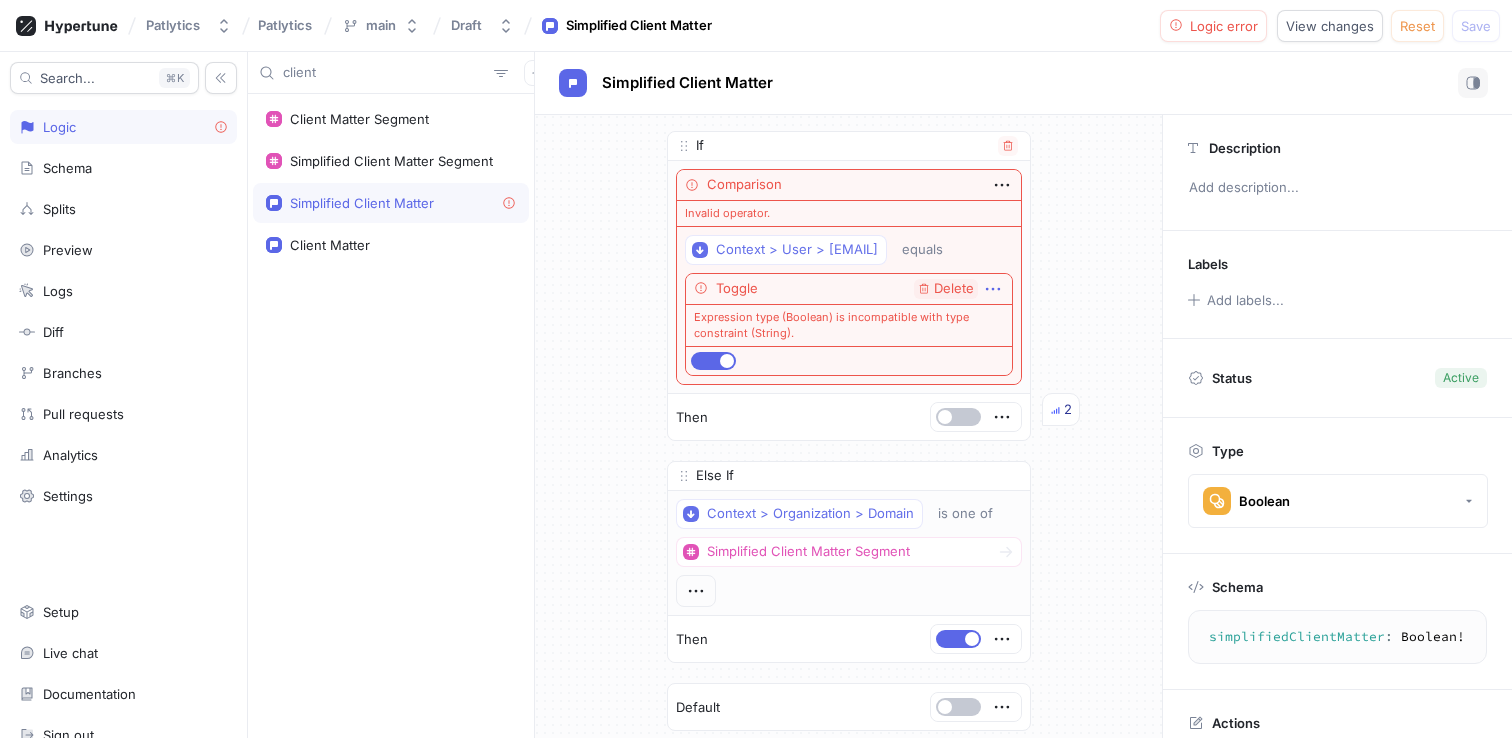 click 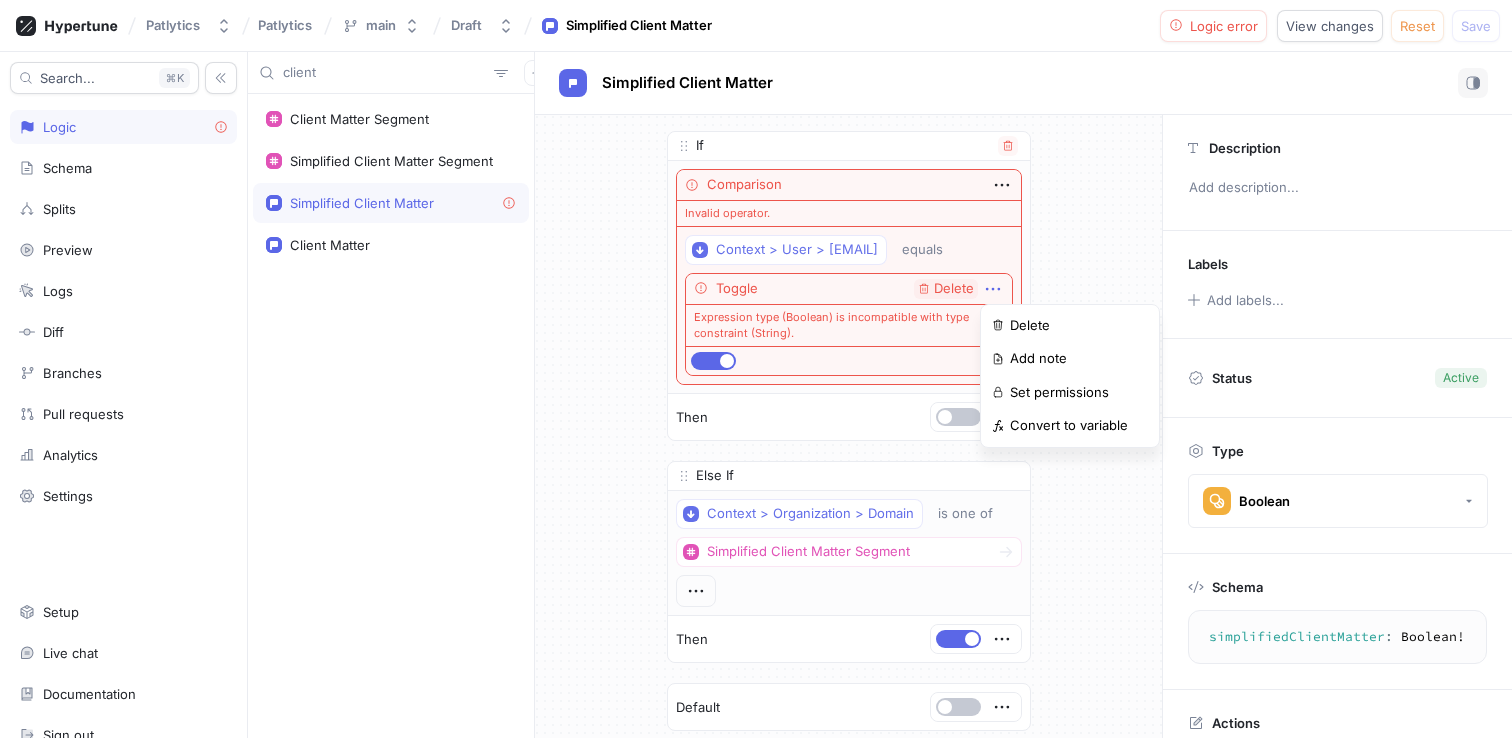 click on "Toggle Delete" at bounding box center [849, 289] 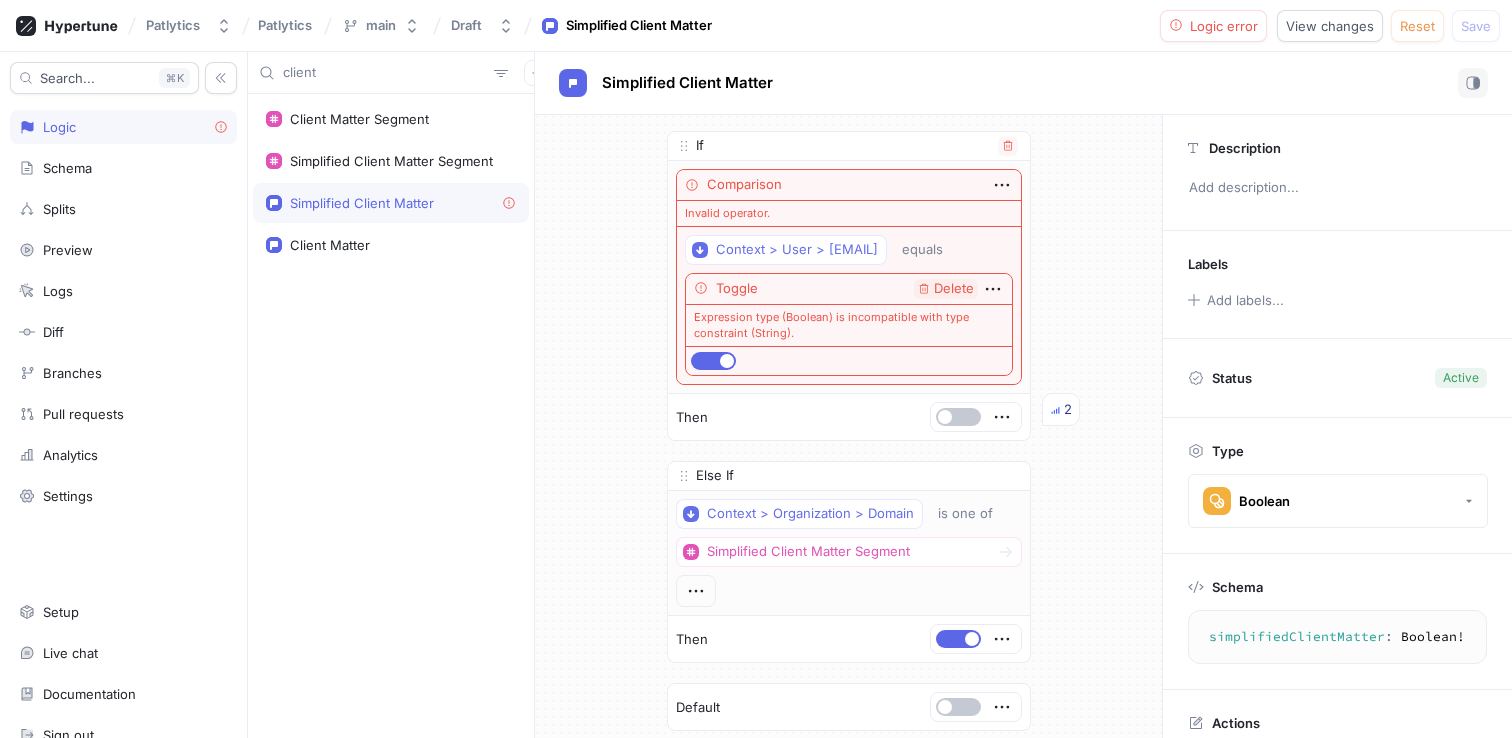click on "Toggle" at bounding box center (737, 289) 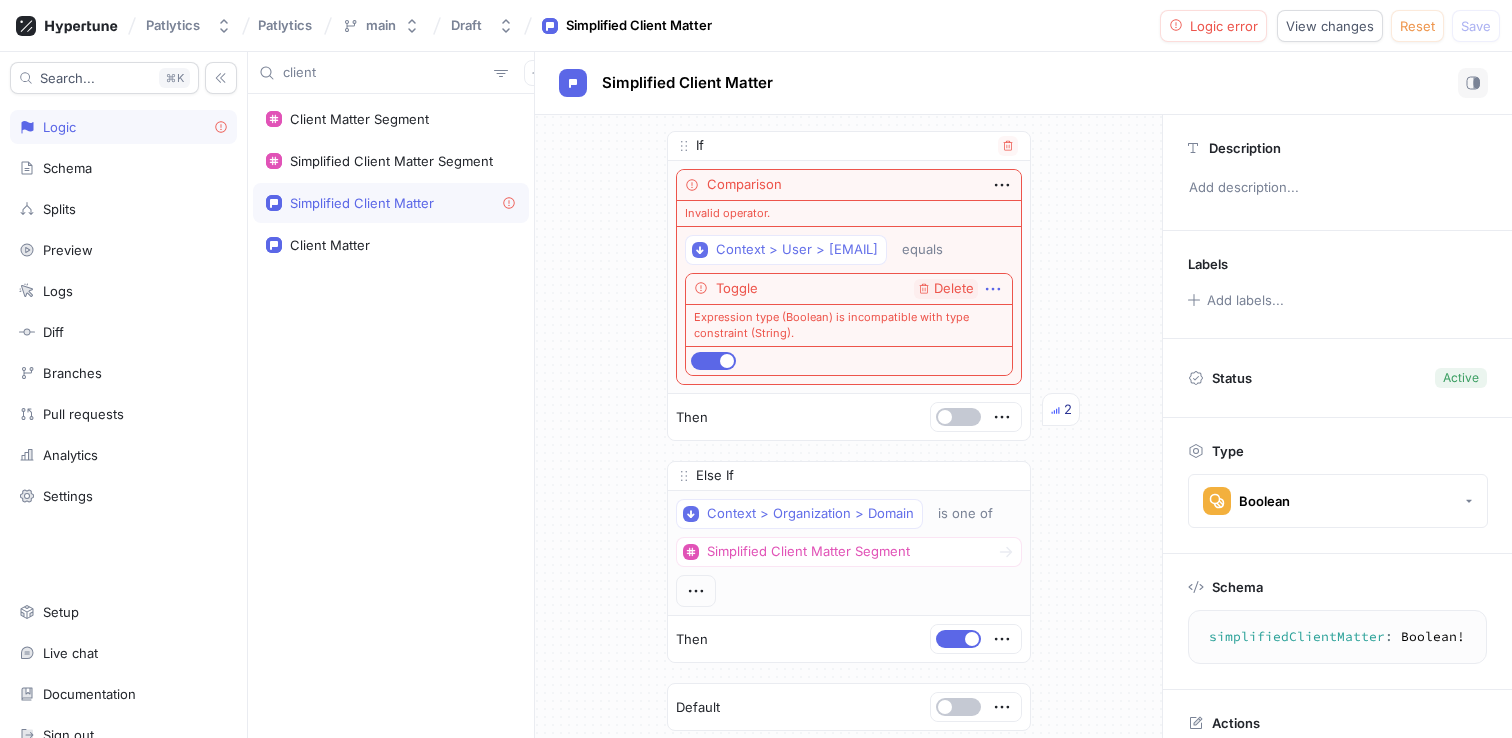 click 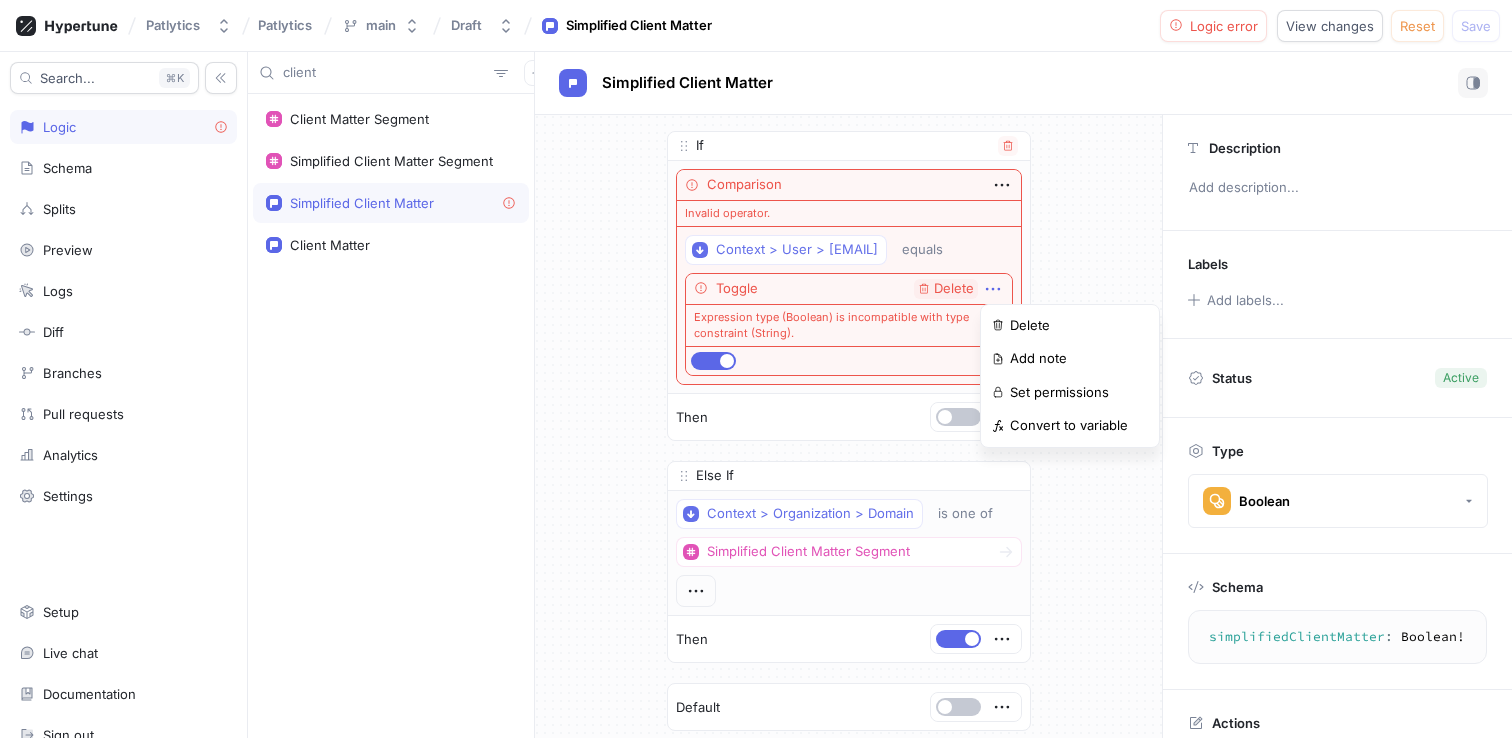 click on "Toggle Delete Expression type (Boolean) is incompatible with type constraint (String)." at bounding box center (849, 324) 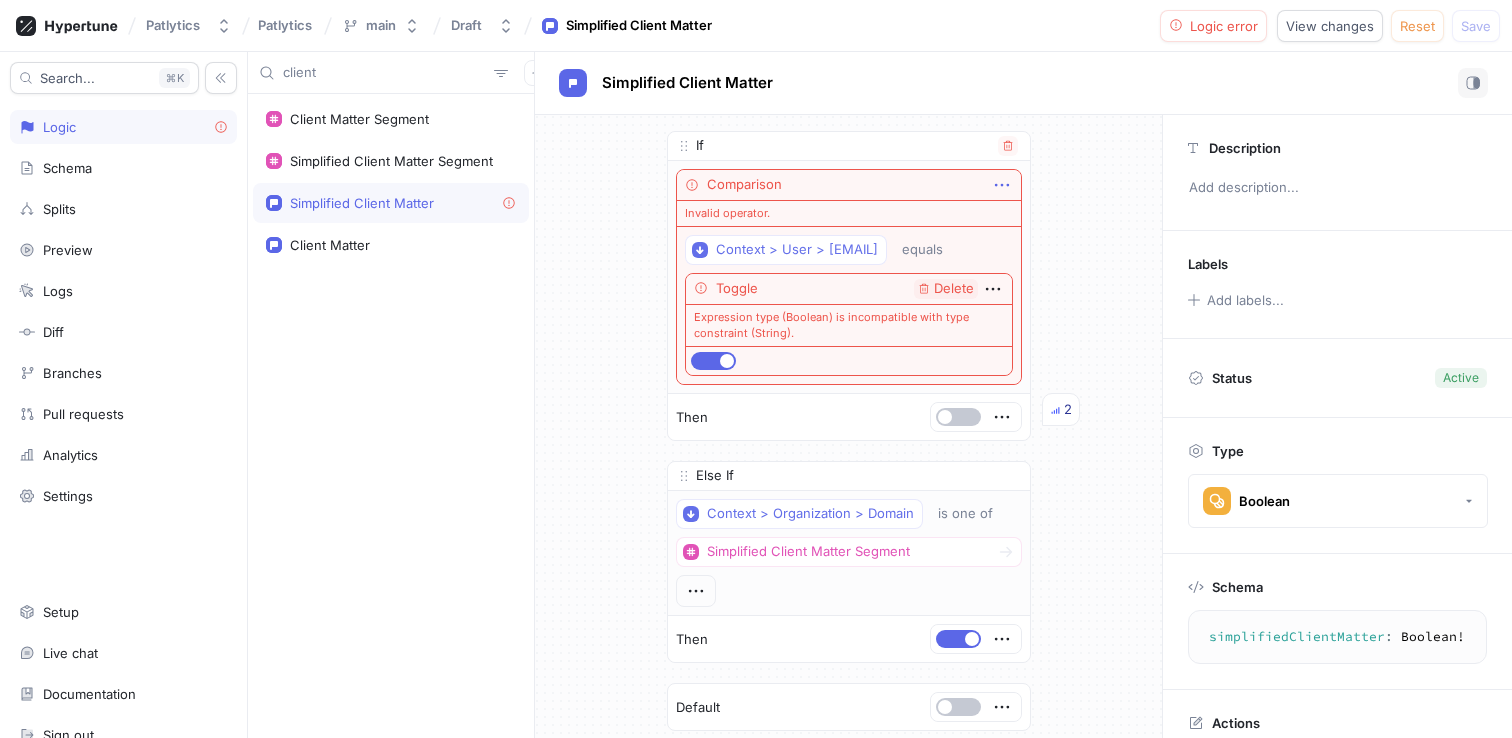 click 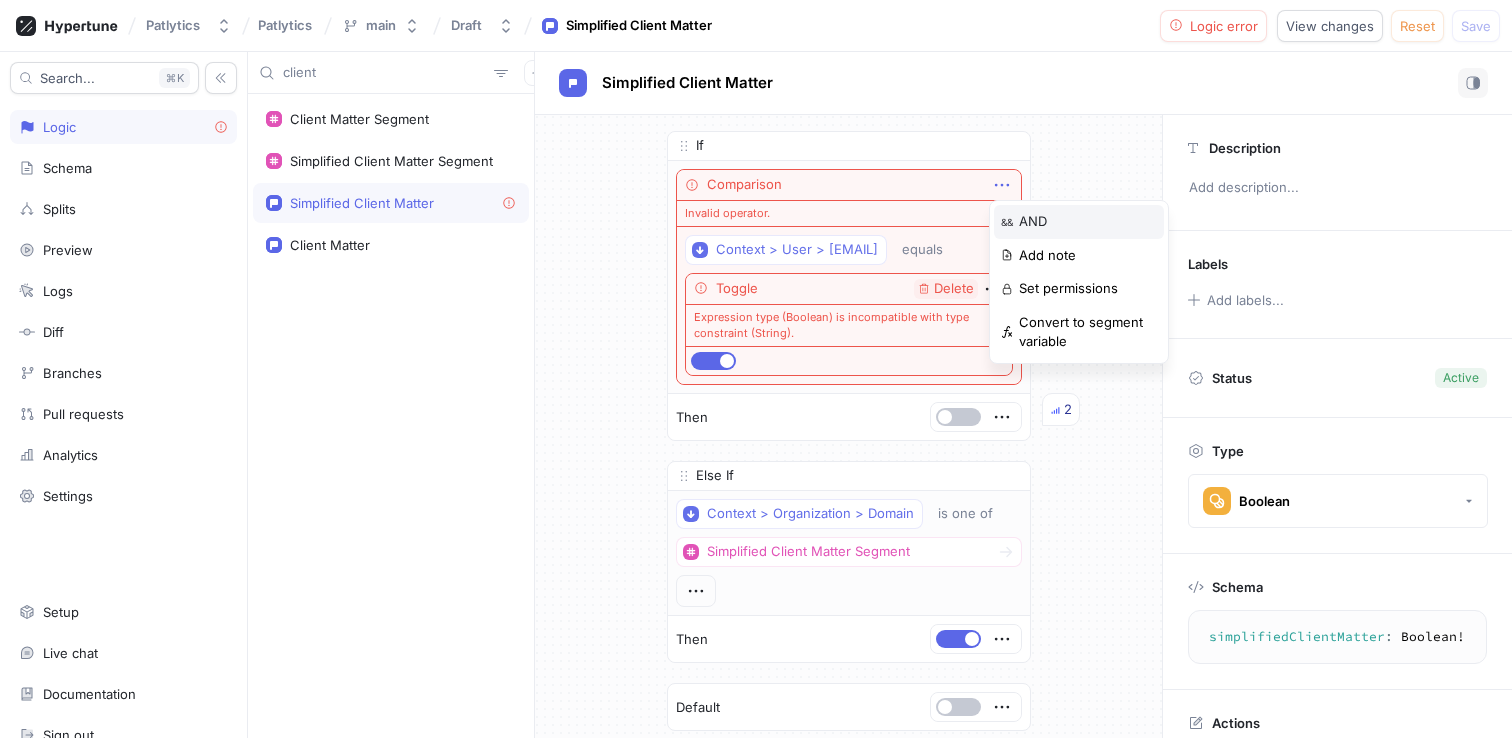 click on "&& AND" at bounding box center [1079, 222] 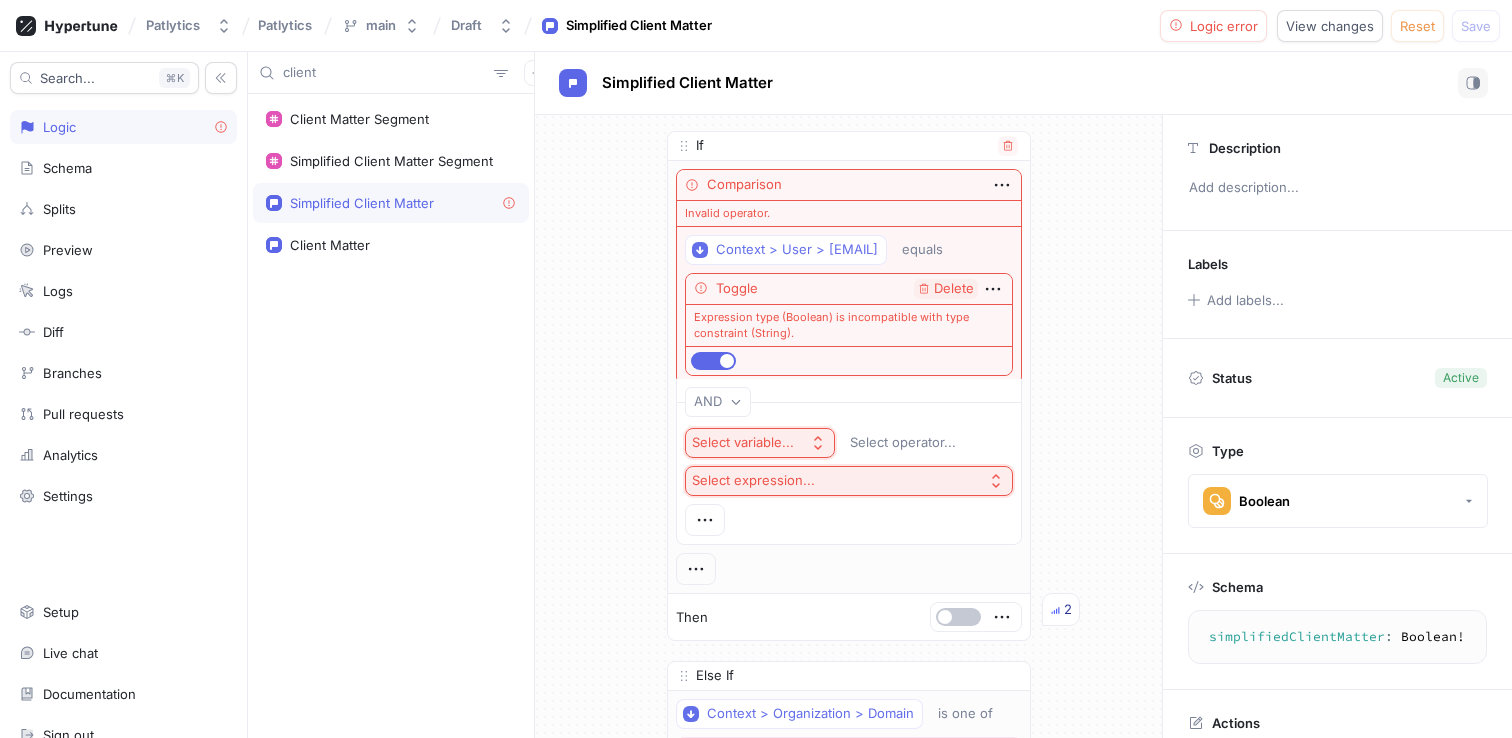 click on "Select variable..." at bounding box center (743, 442) 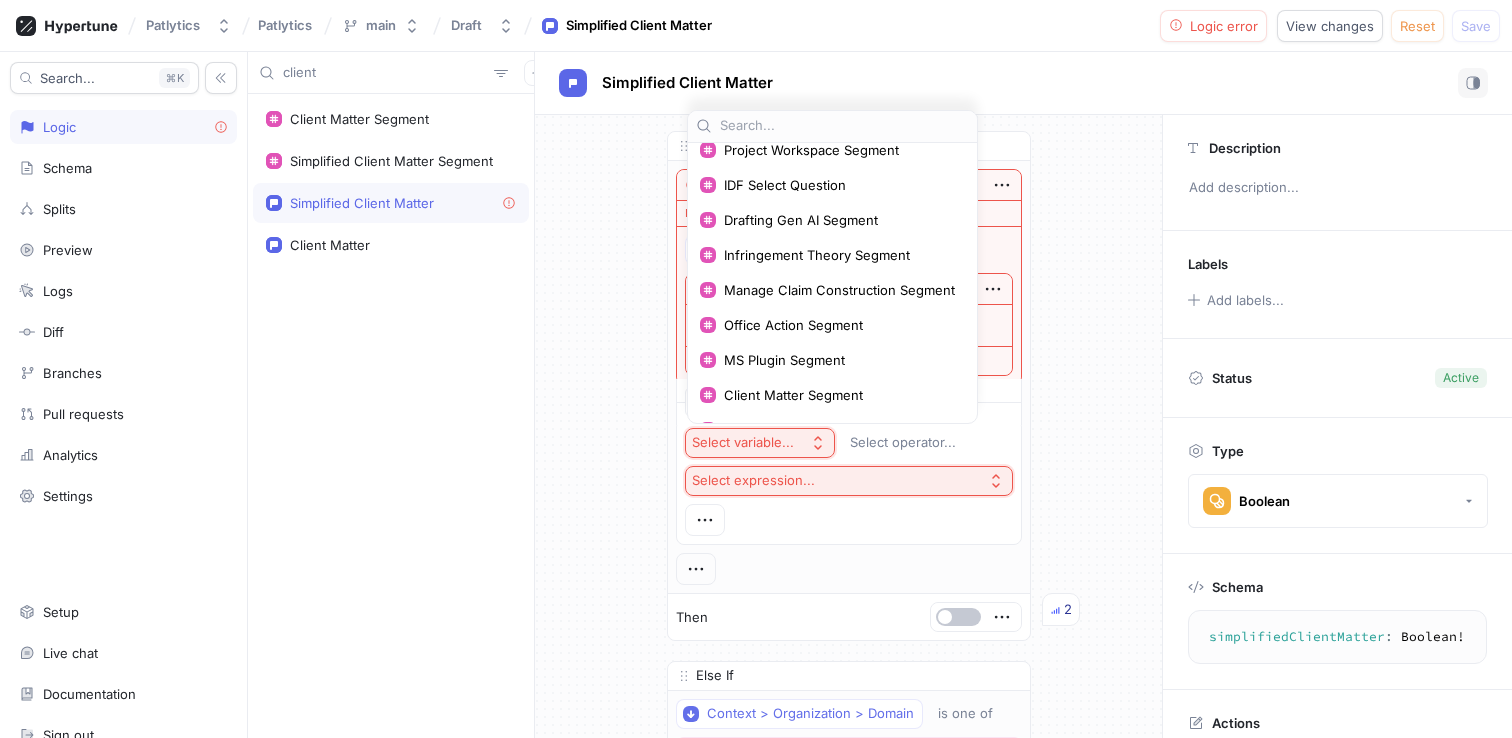 scroll, scrollTop: 881, scrollLeft: 0, axis: vertical 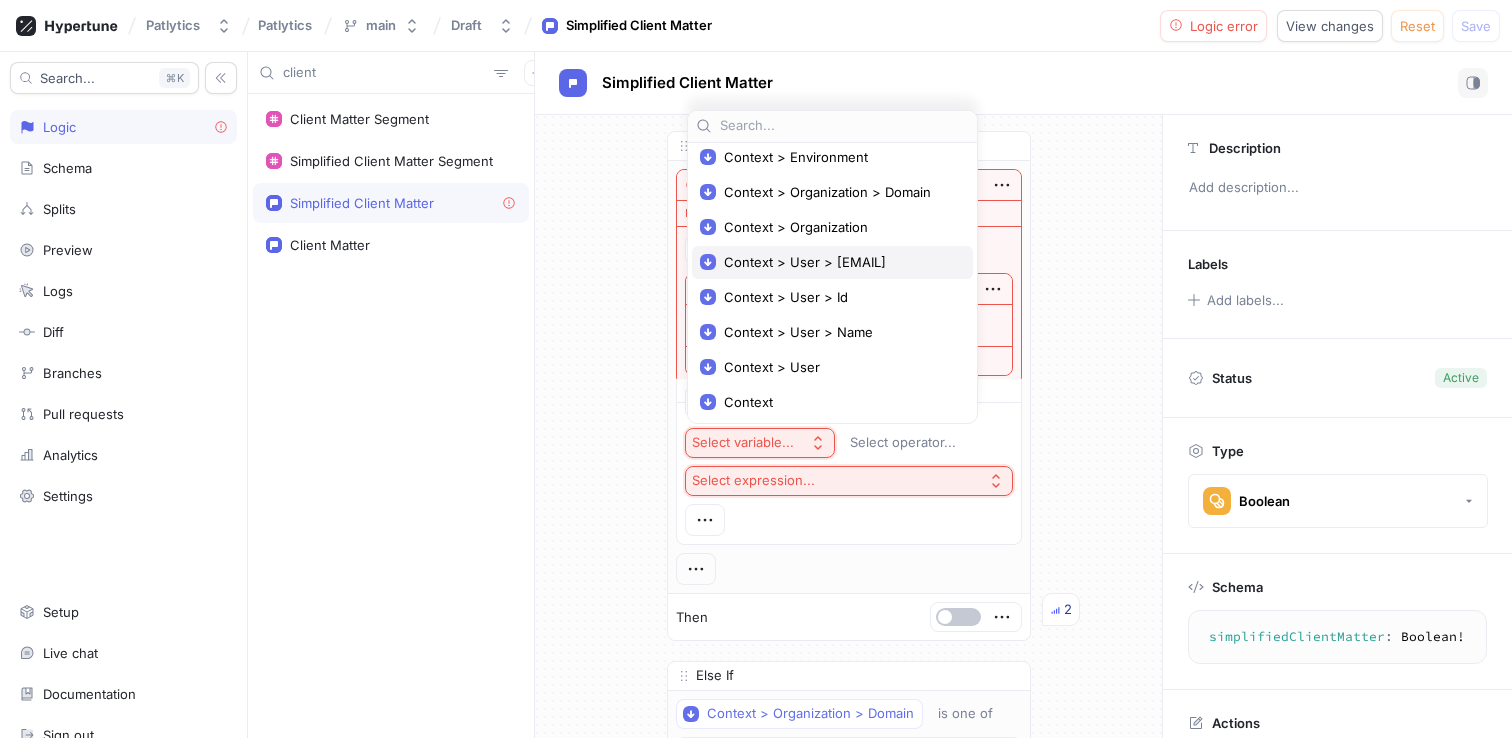 click on "Context > User > [EMAIL]" at bounding box center [832, 262] 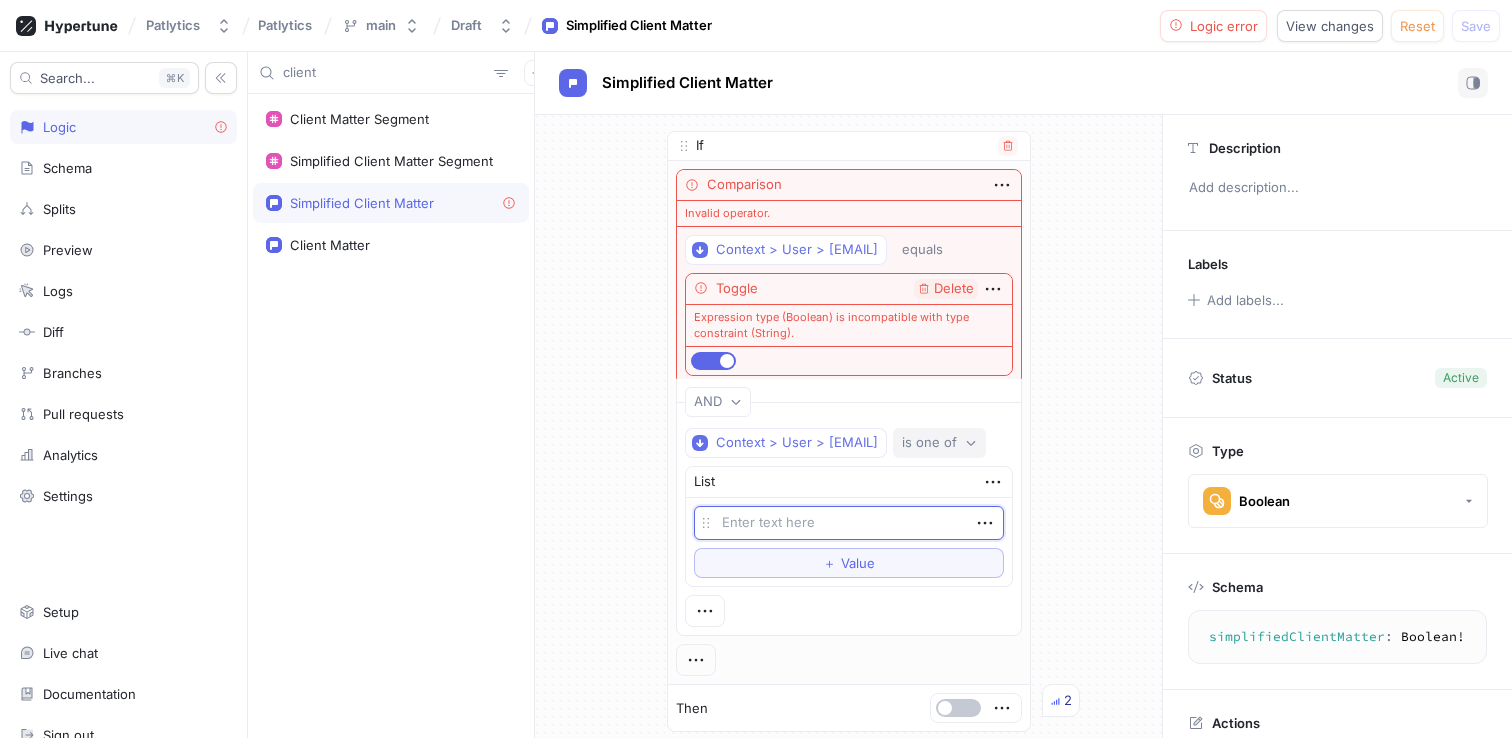 click on "is one of" at bounding box center (929, 442) 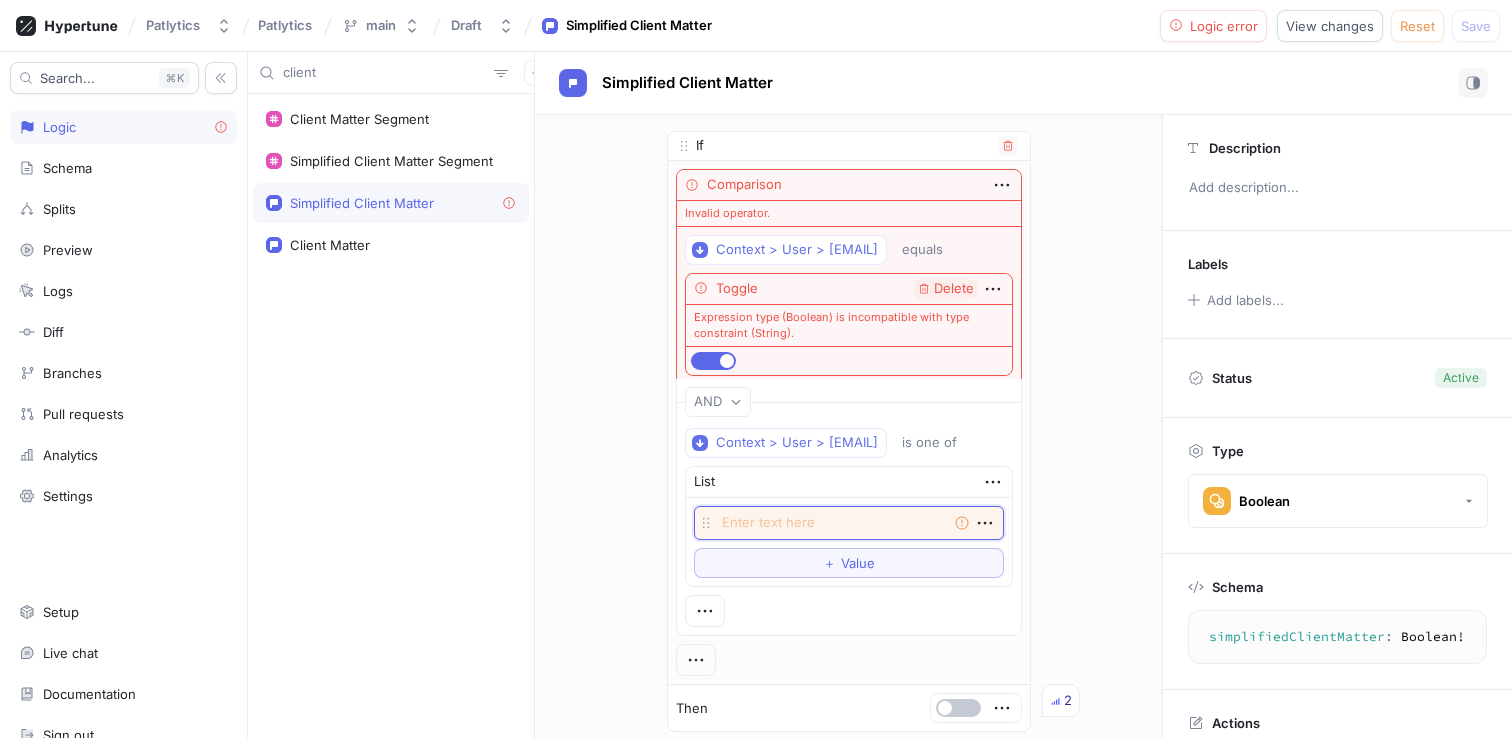 click at bounding box center [849, 523] 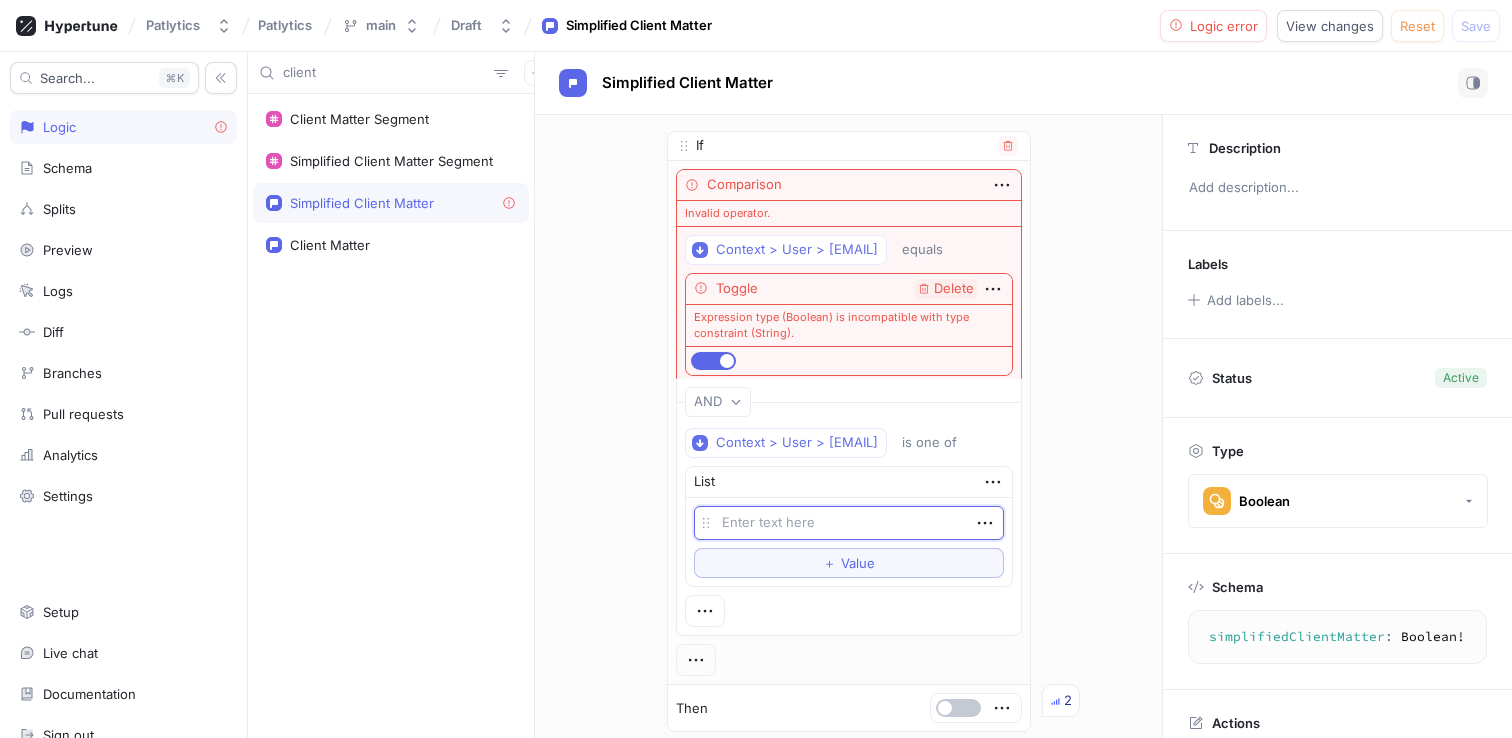 type on "x" 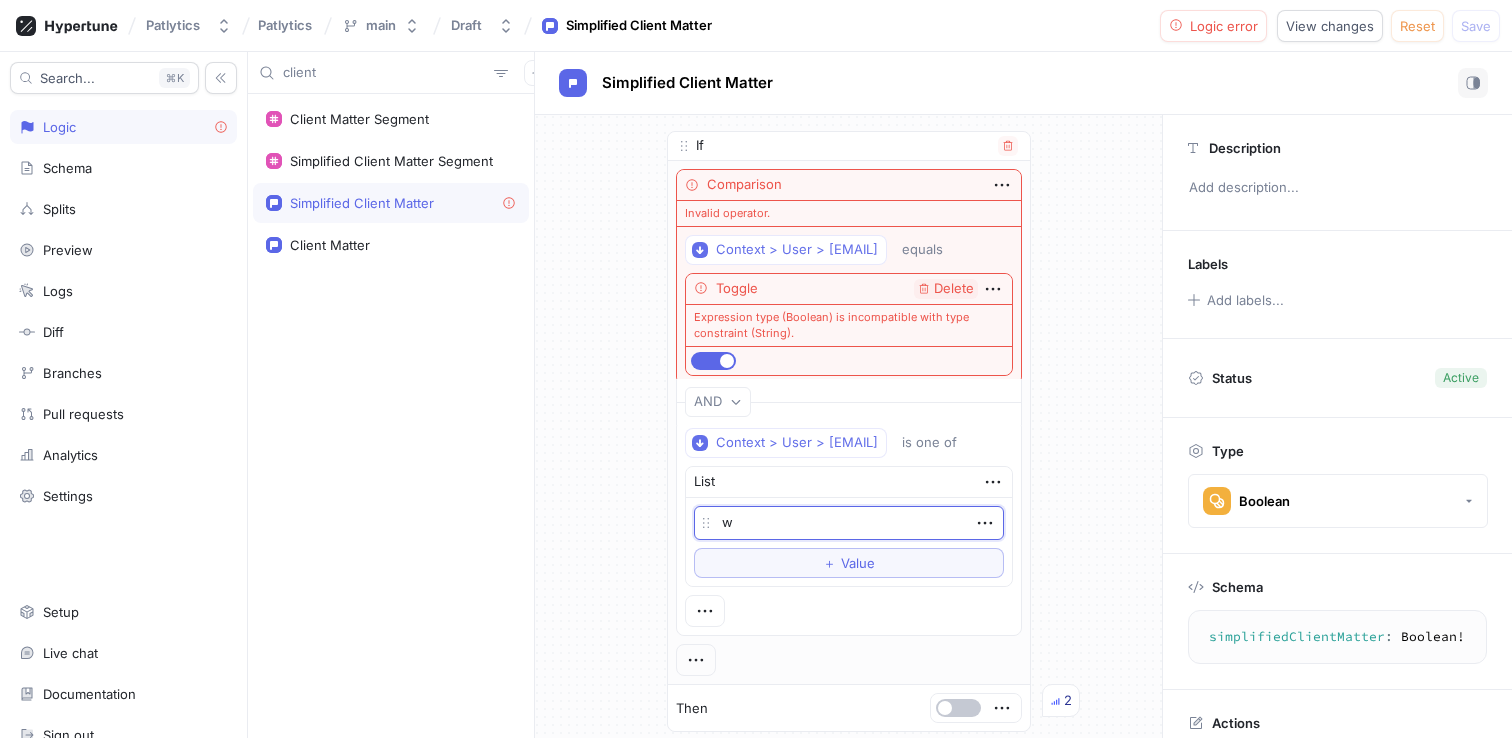 type on "x" 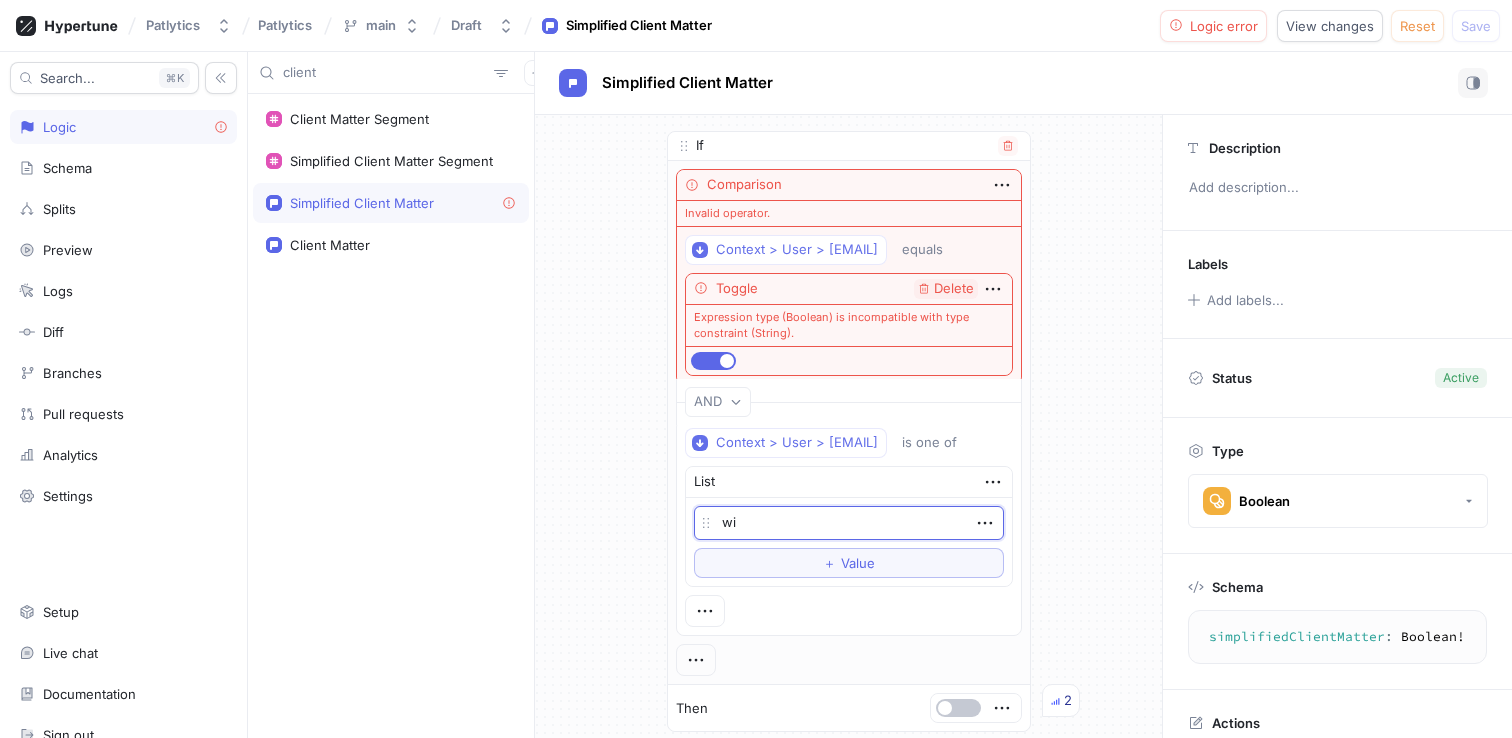 type on "x" 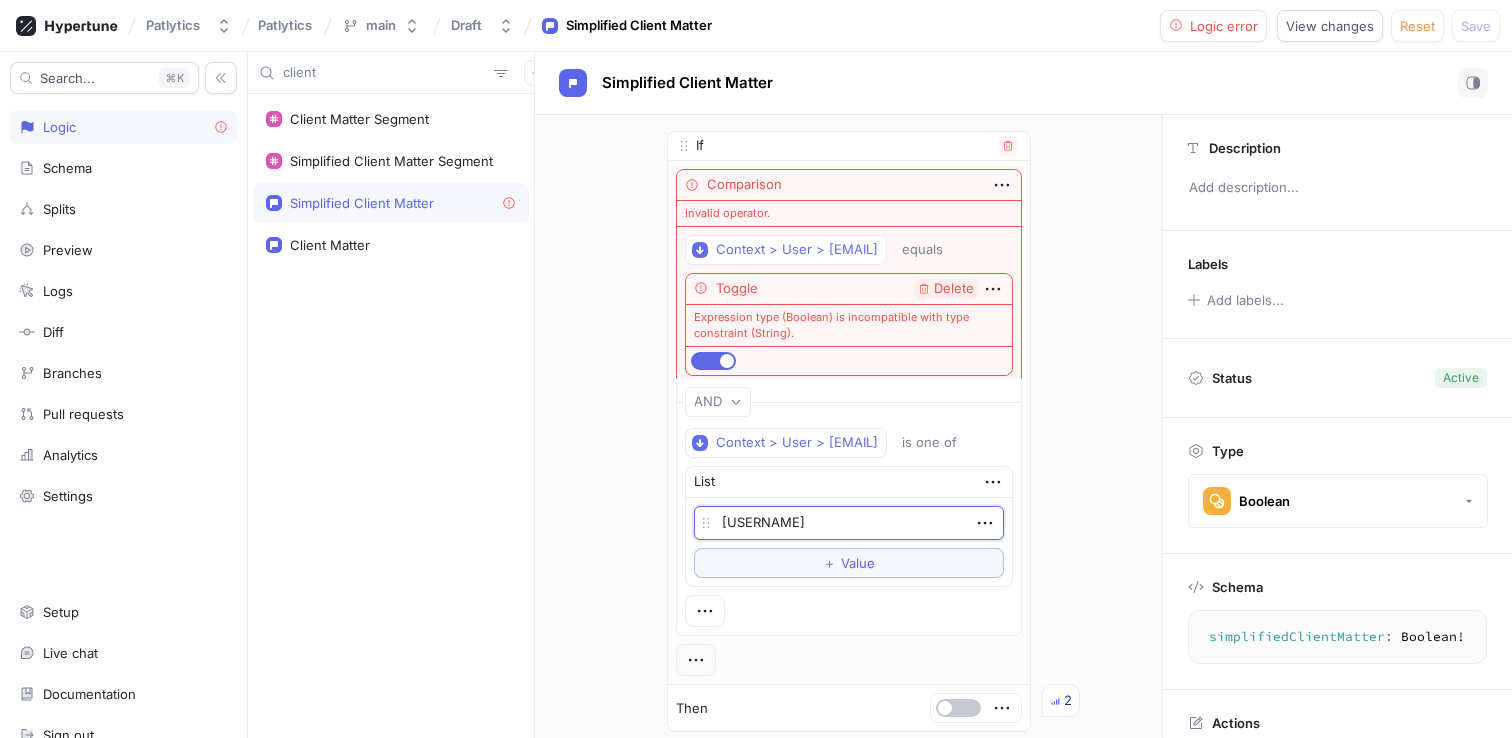 type on "x" 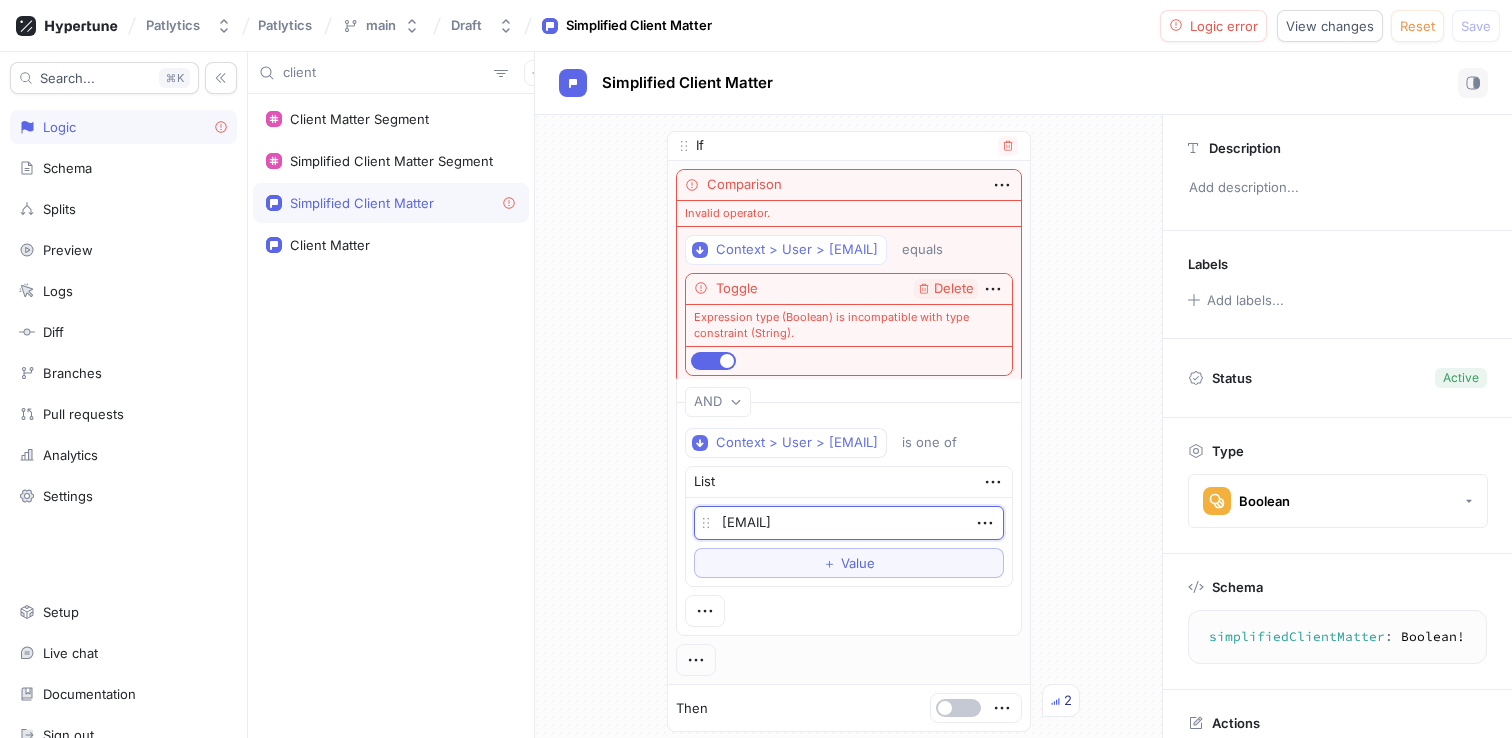 type on "x" 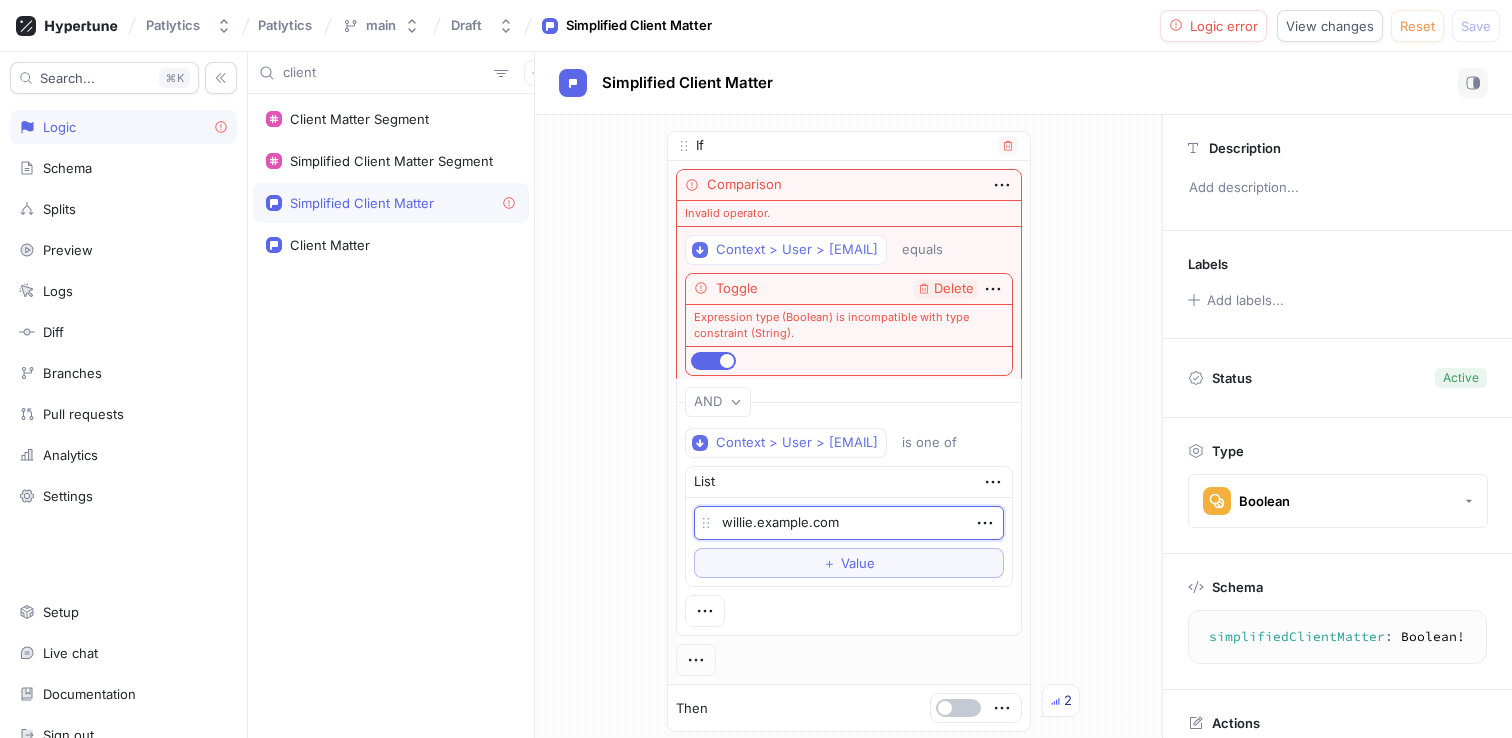 type on "x" 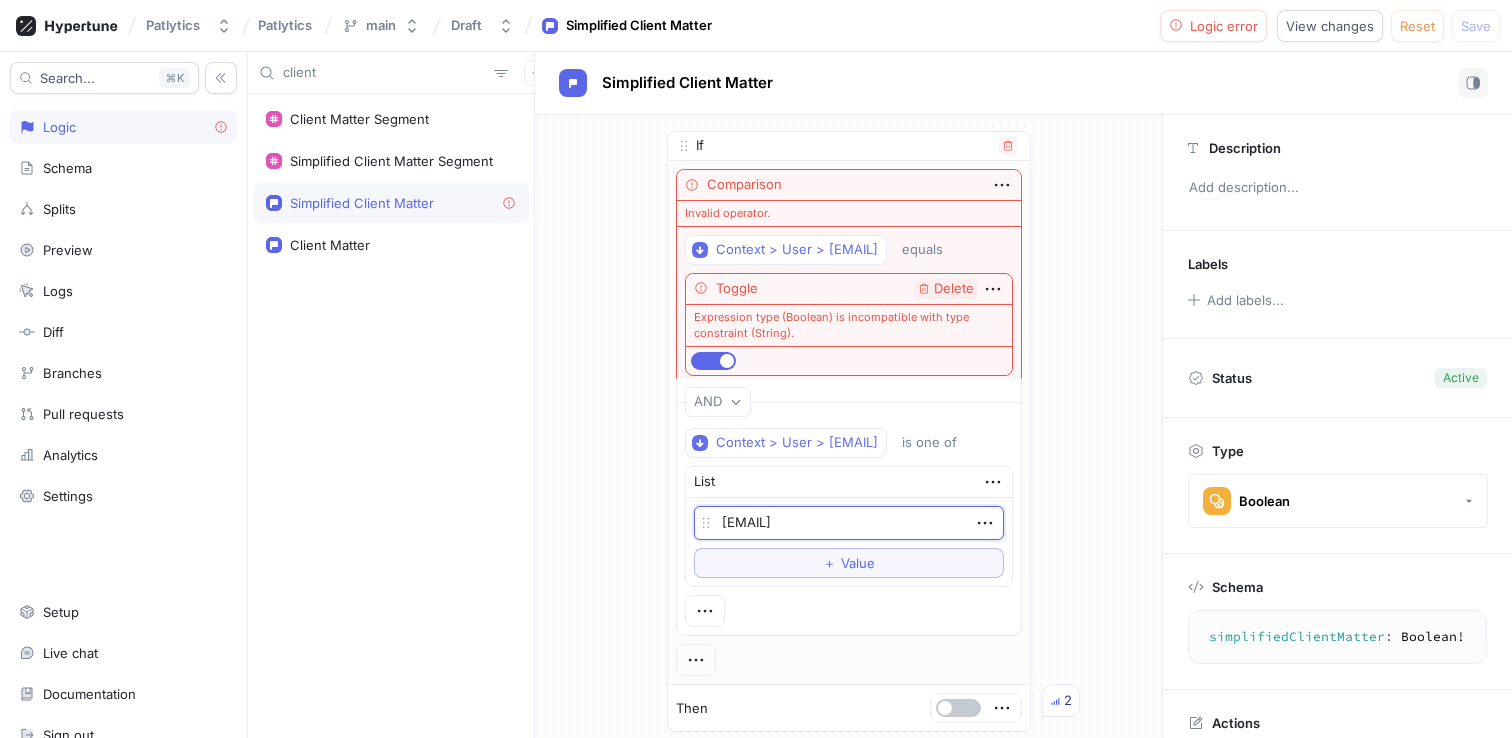 type on "x" 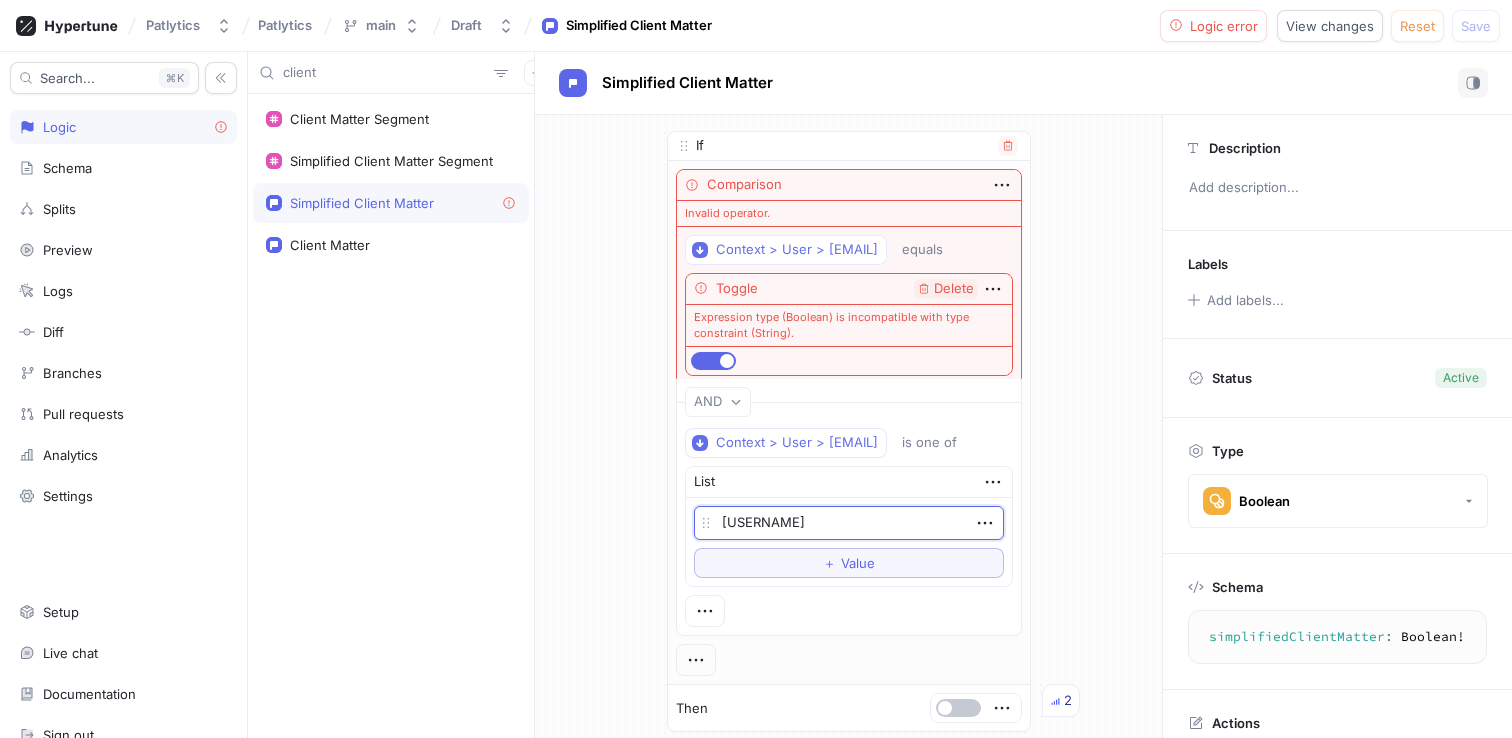 type on "x" 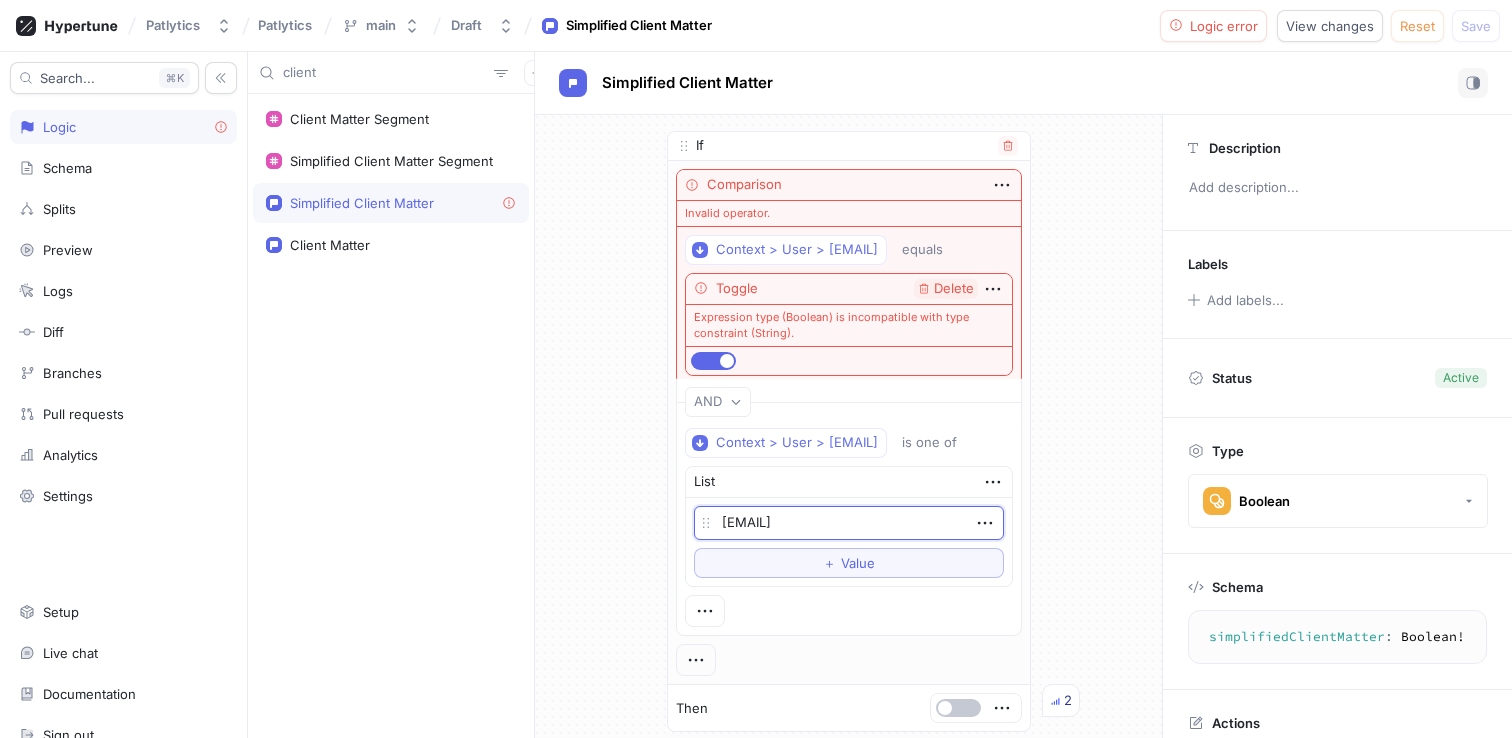type on "x" 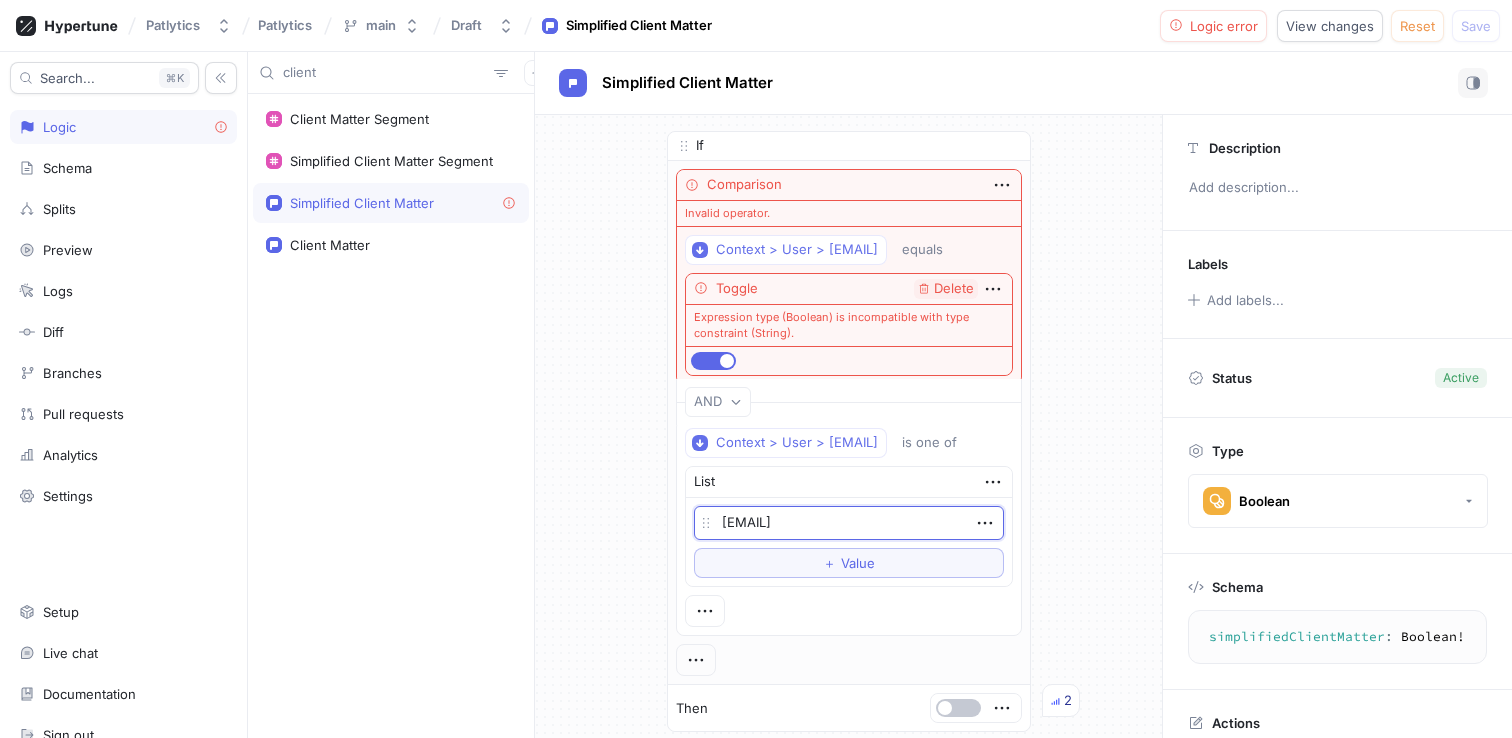 type on "[EMAIL]" 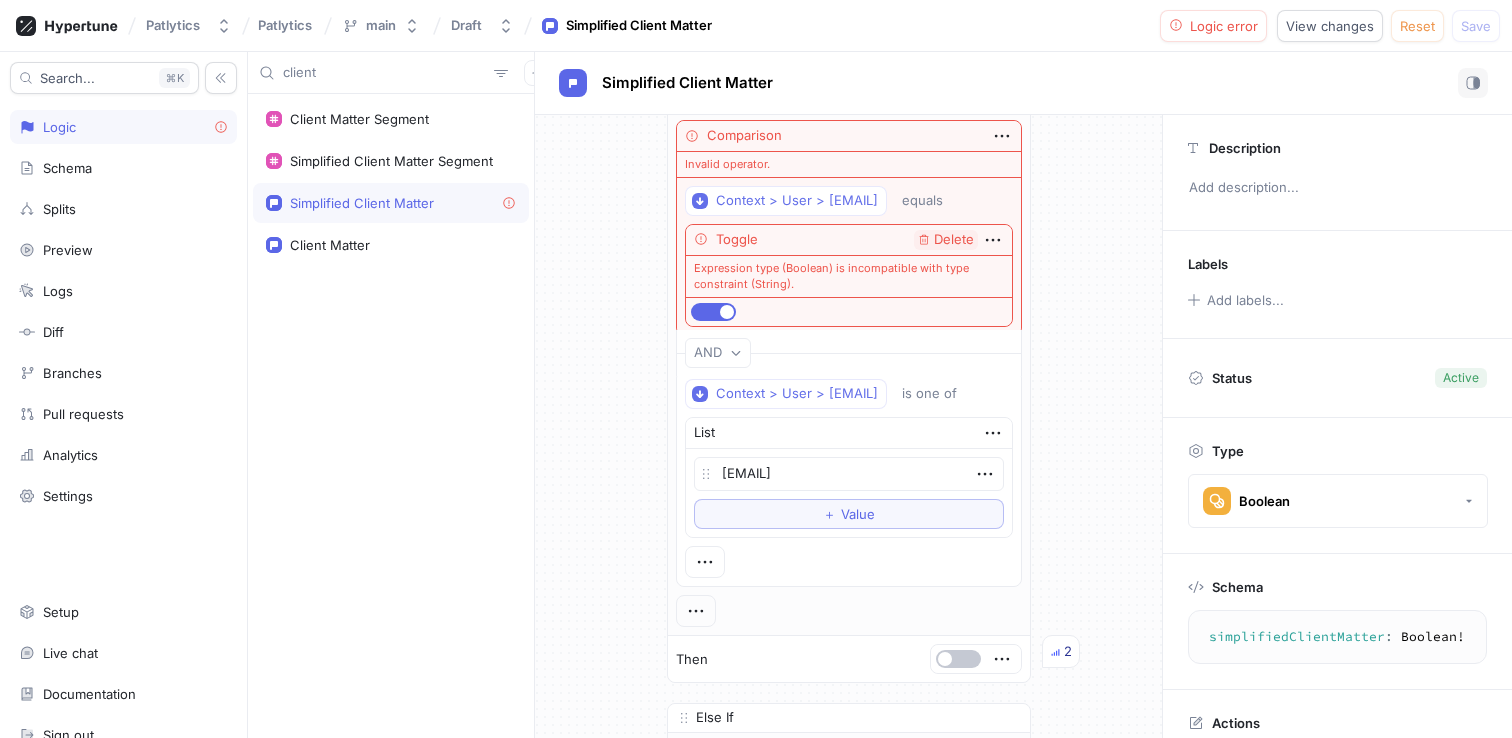 scroll, scrollTop: 22, scrollLeft: 0, axis: vertical 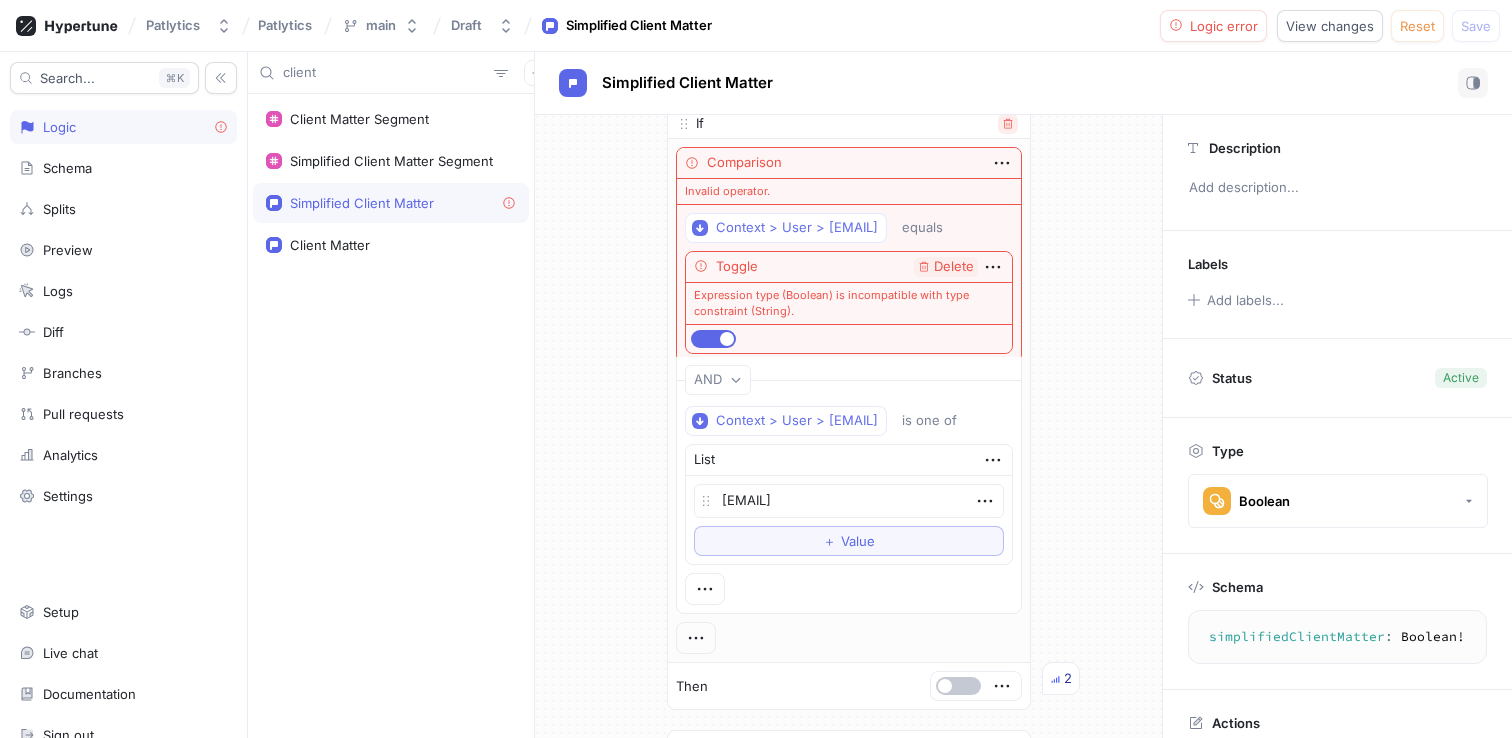 click 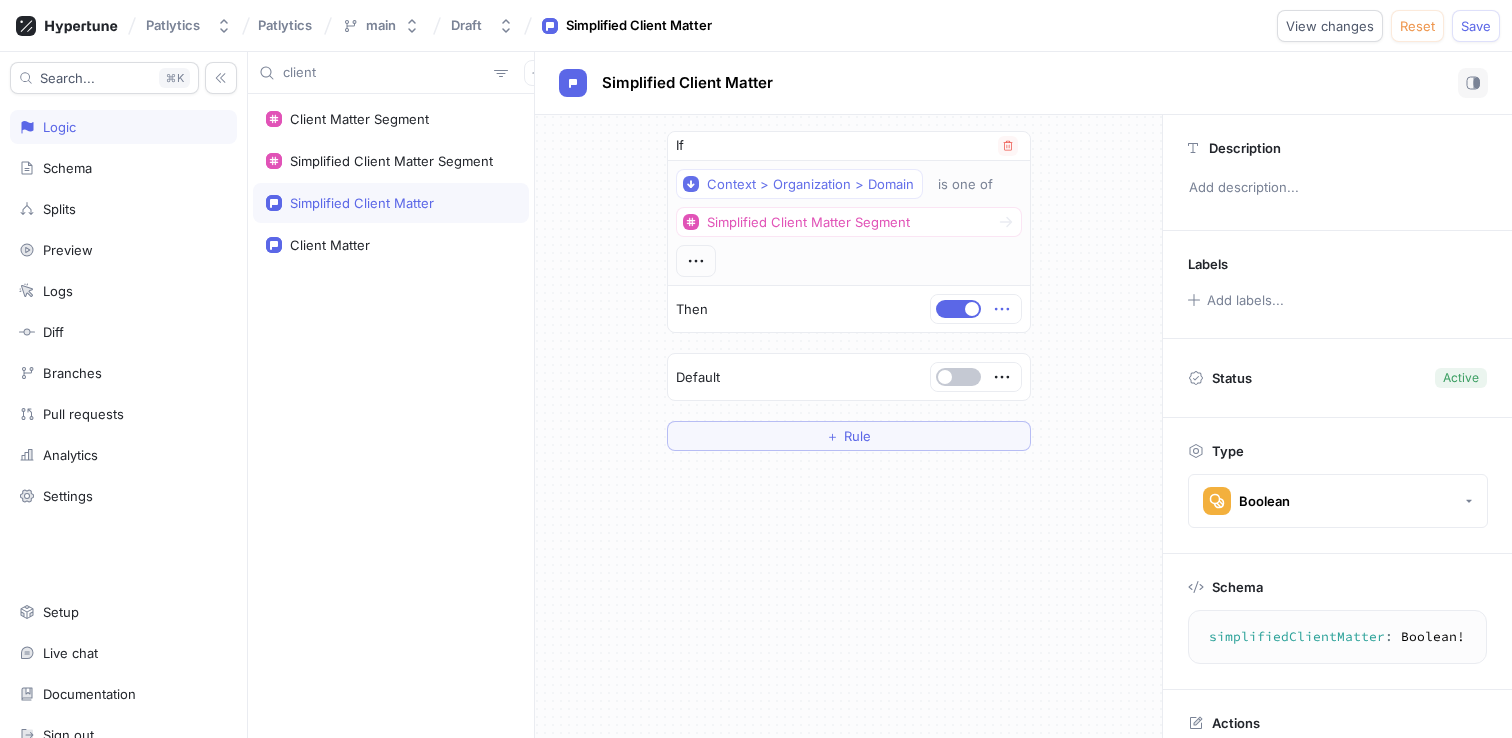 click 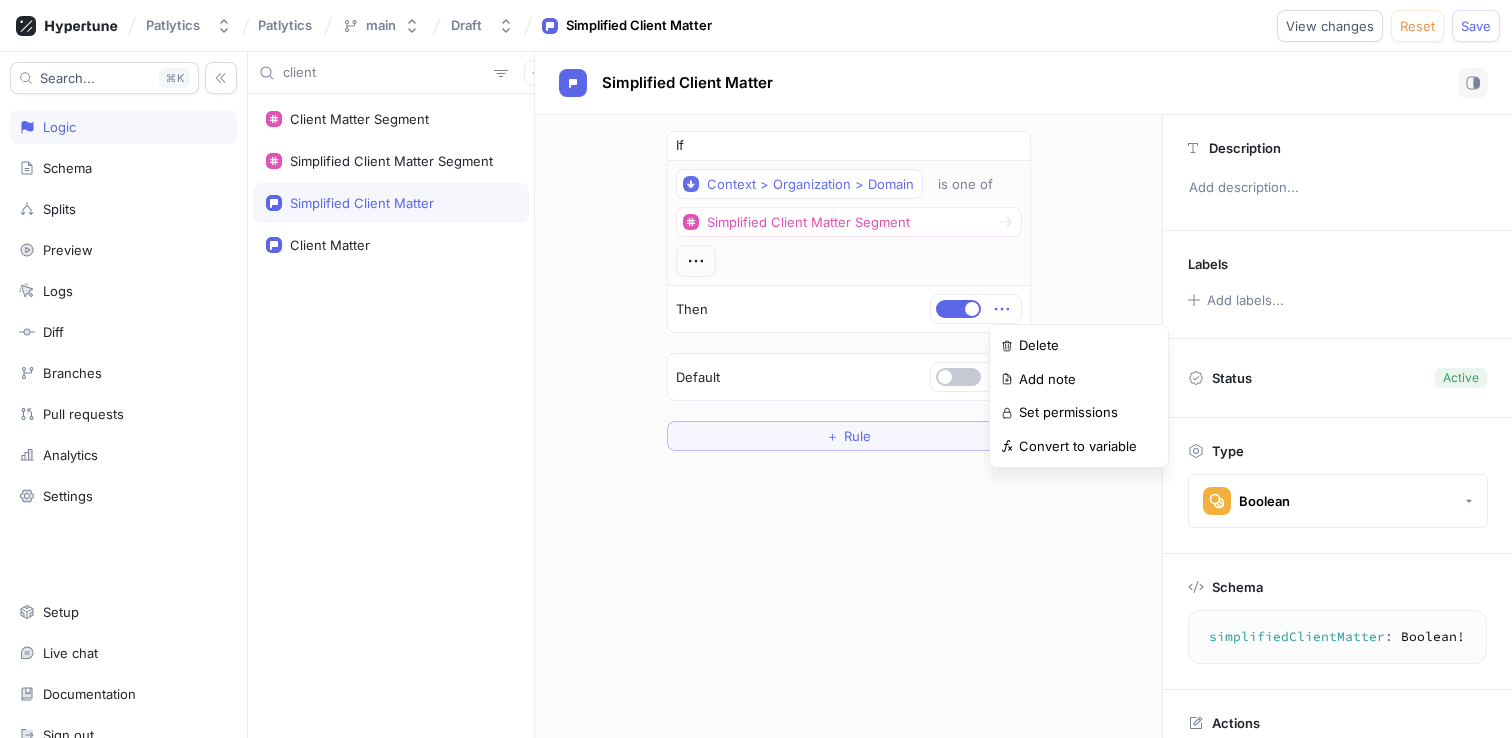 click on "If Context > Organization > Domain is one of Simplified Client Matter Segment Then Default ＋ Rule" at bounding box center [848, 291] 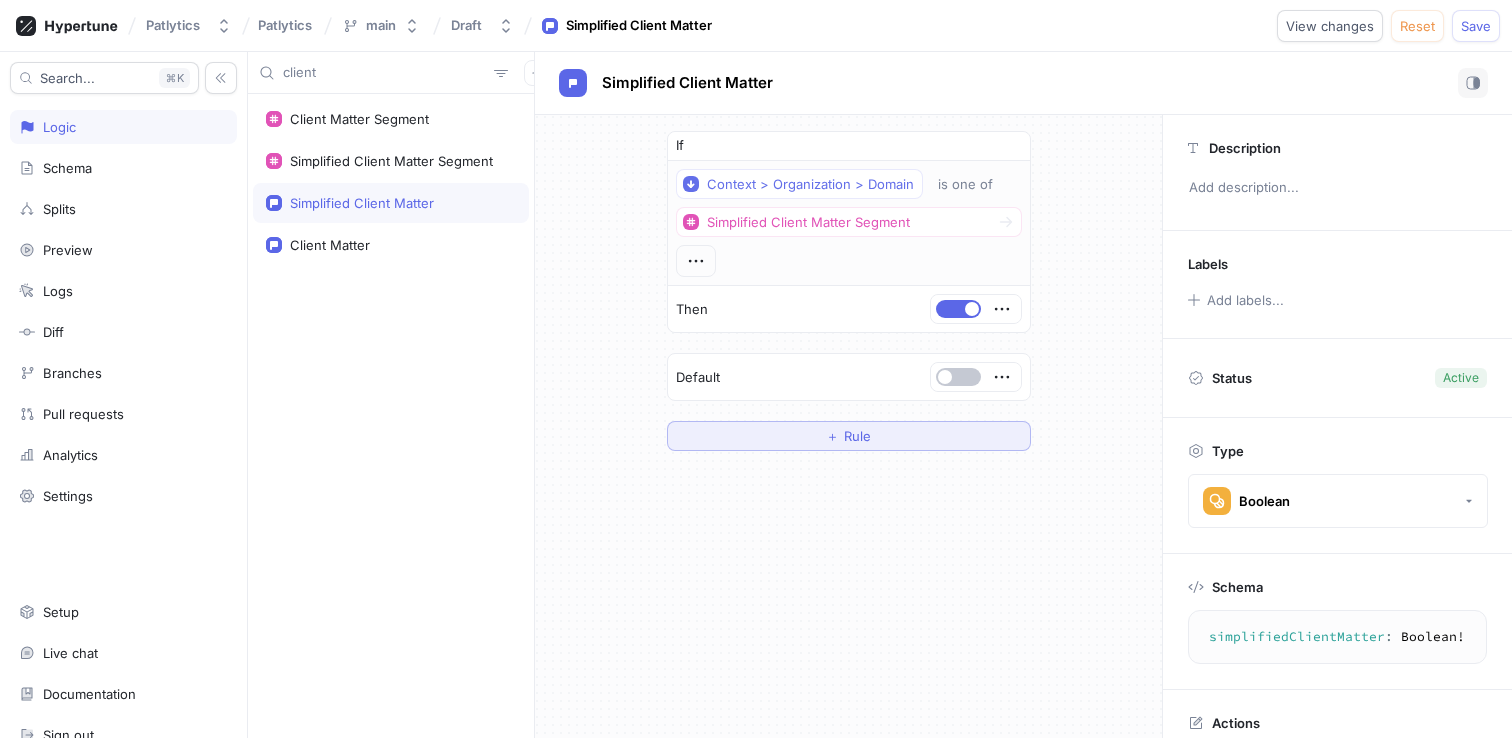 click on "＋ Rule" at bounding box center (849, 436) 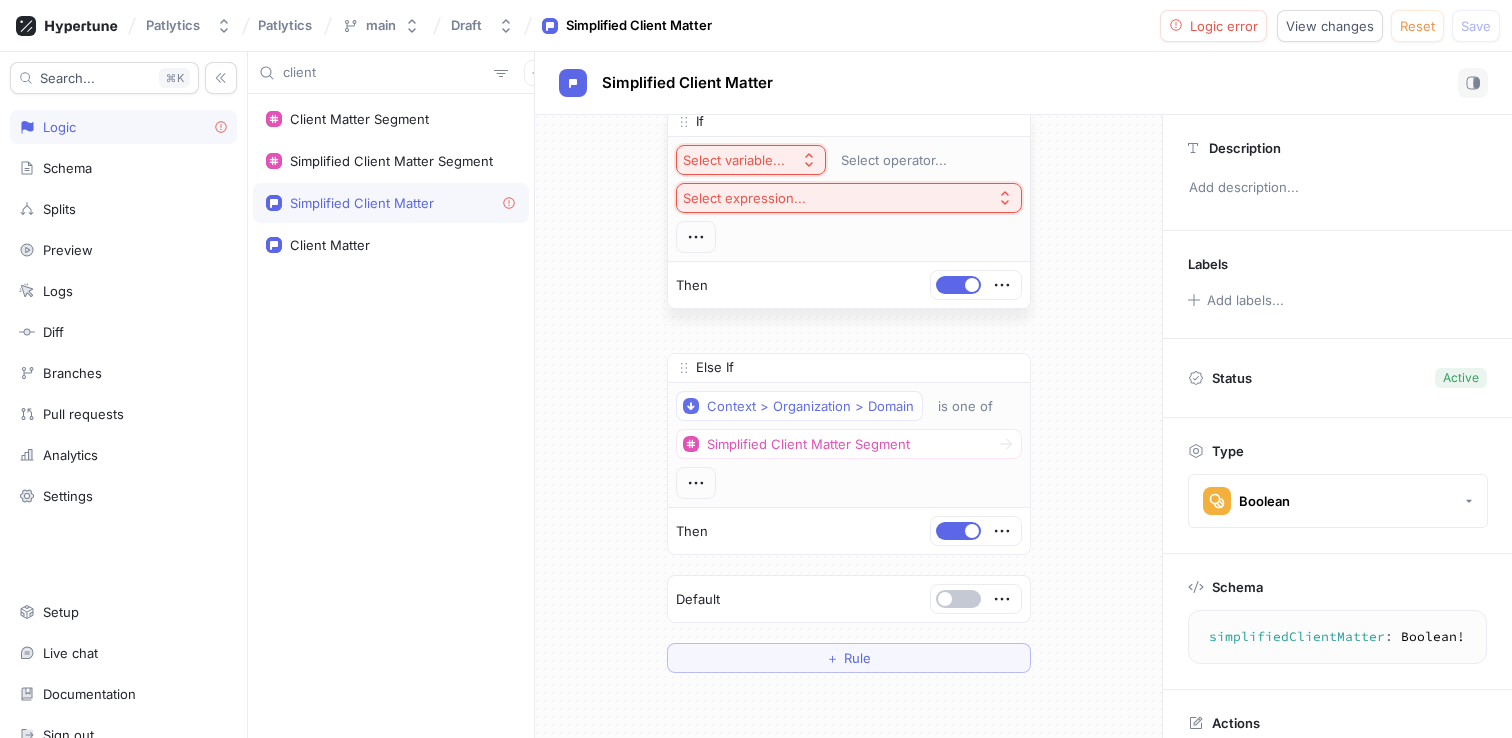 drag, startPoint x: 681, startPoint y: 376, endPoint x: 635, endPoint y: 131, distance: 249.28096 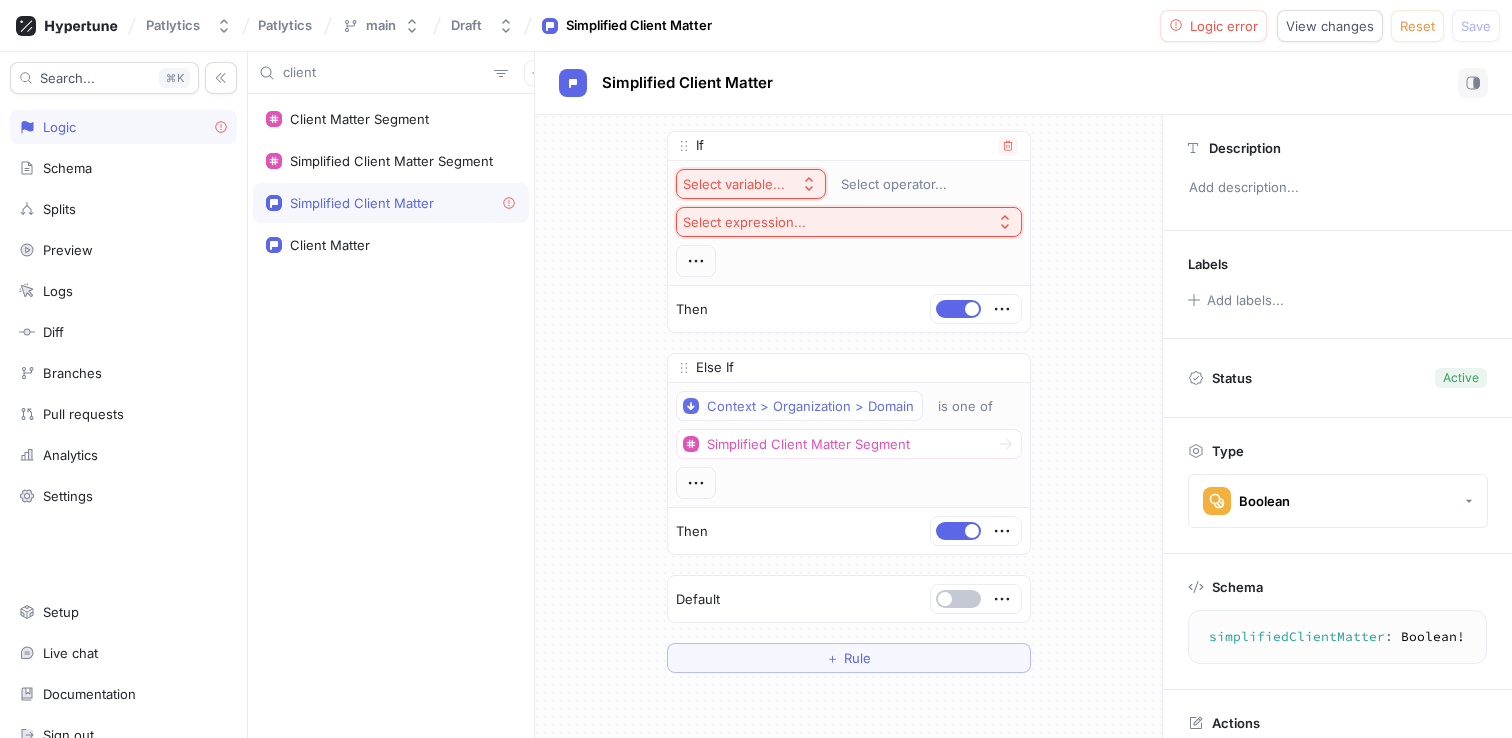 click on "Select variable..." at bounding box center [734, 184] 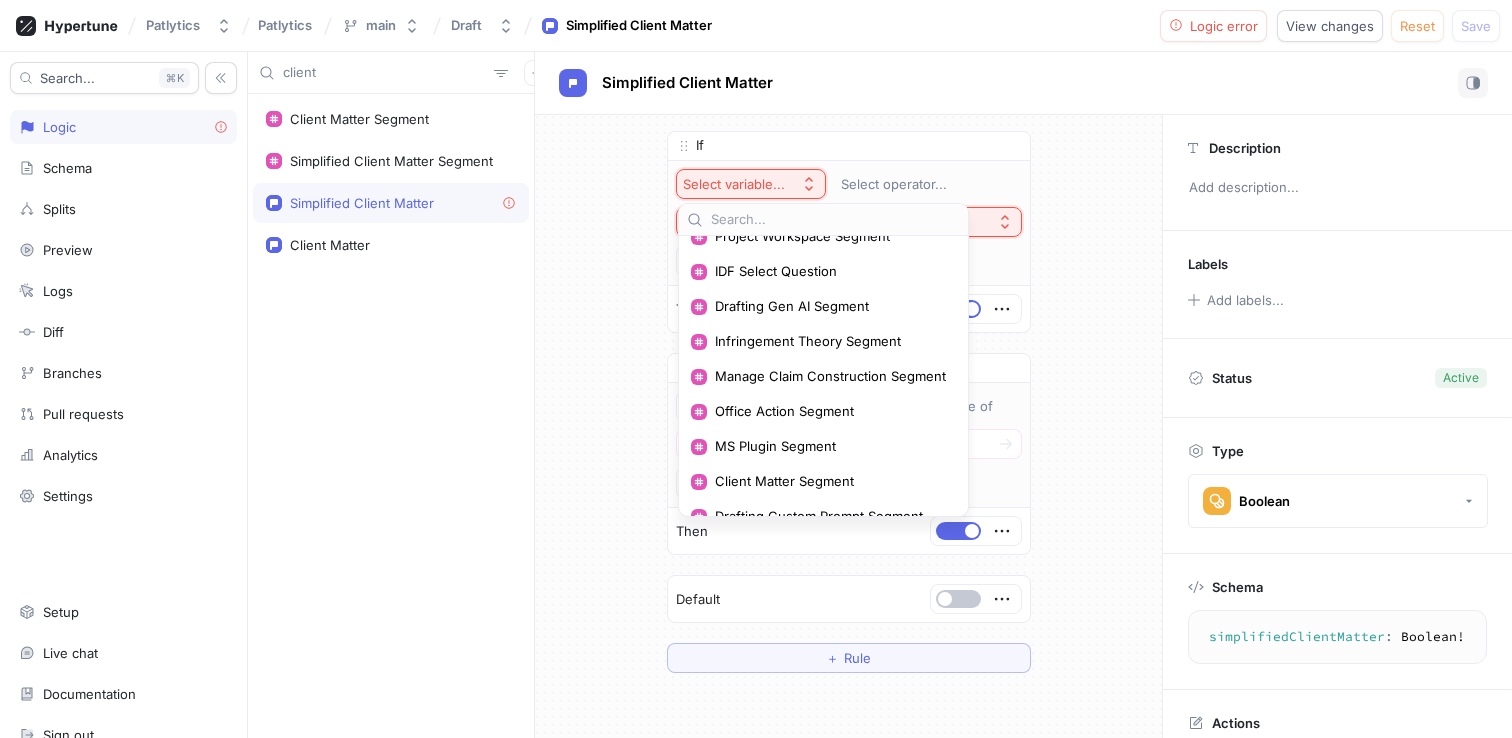 scroll, scrollTop: 881, scrollLeft: 0, axis: vertical 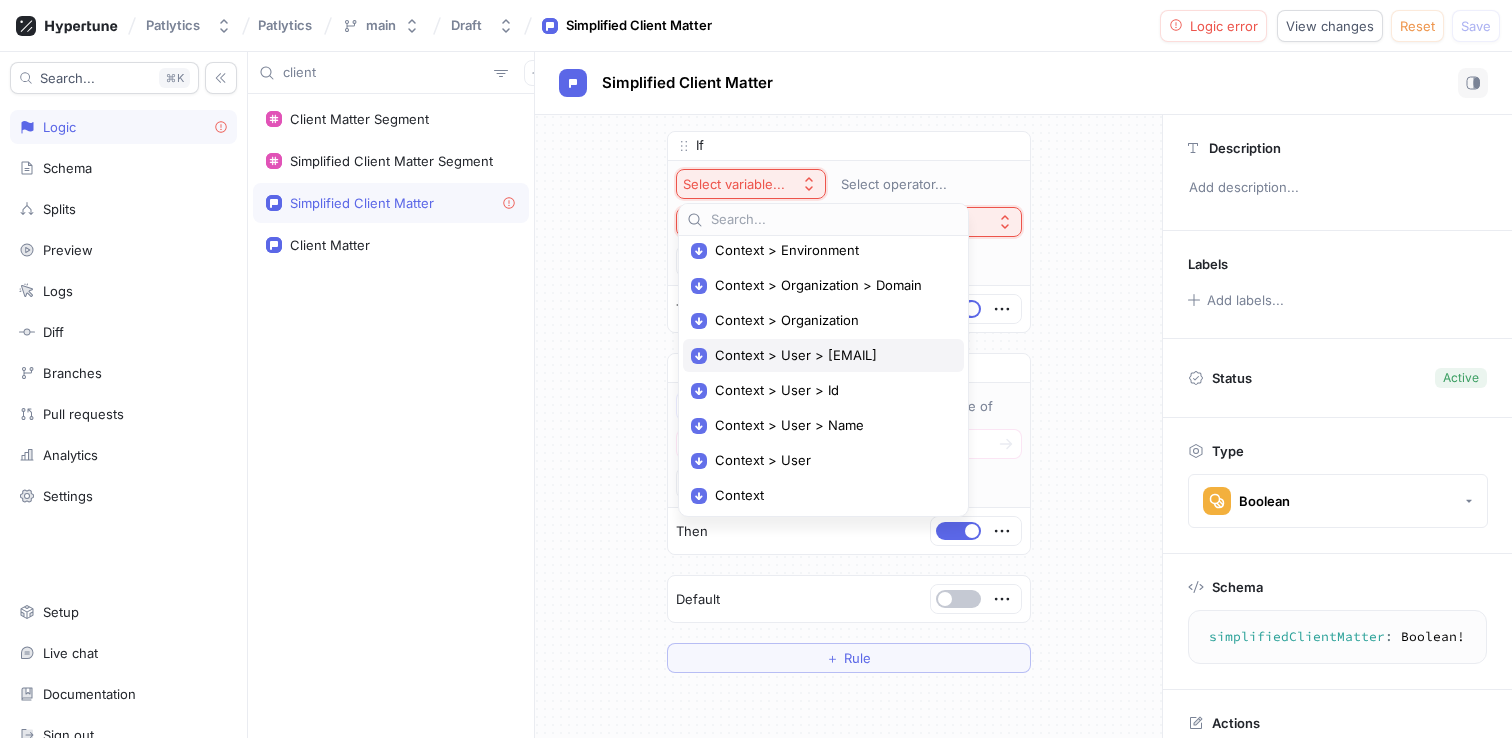 click on "Context > User > [EMAIL]" at bounding box center (830, 355) 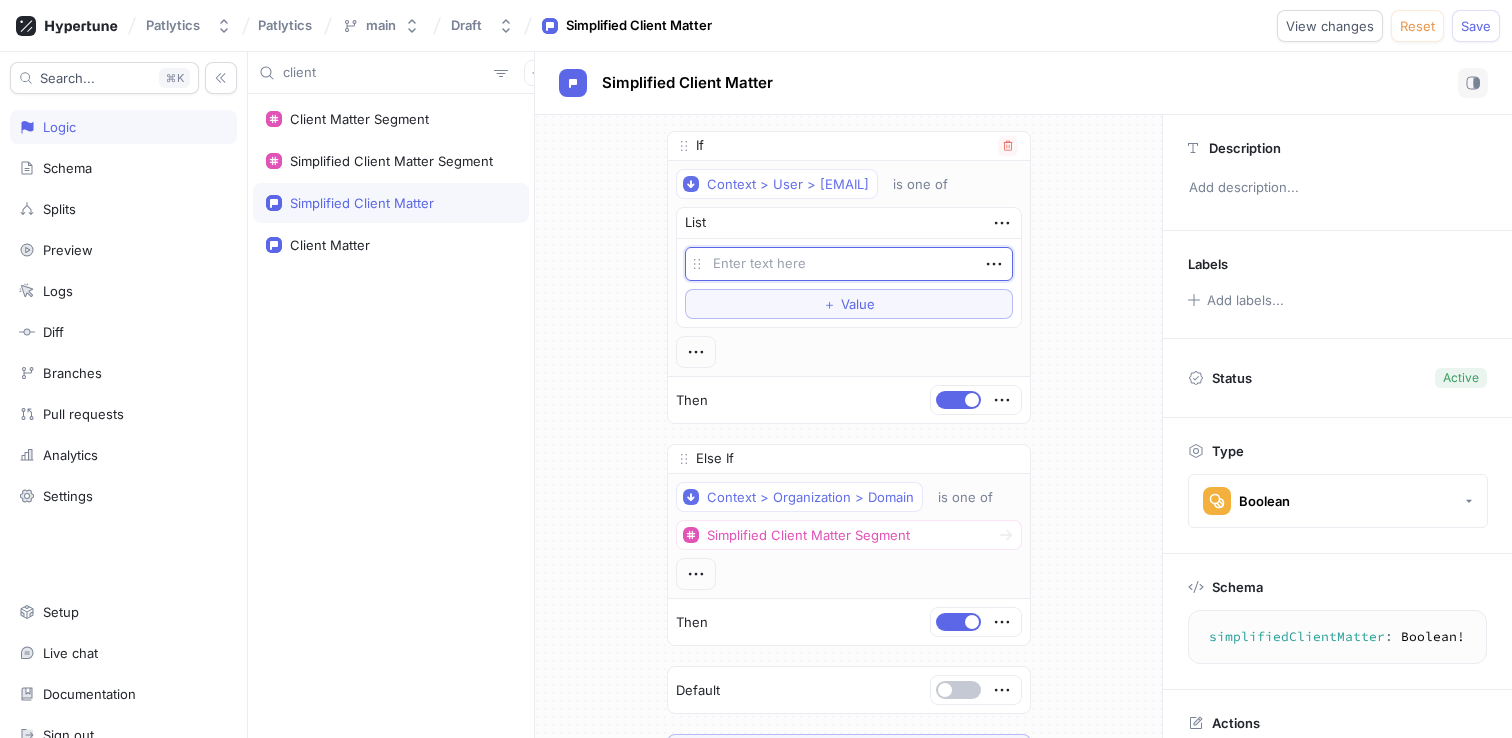 click at bounding box center (849, 264) 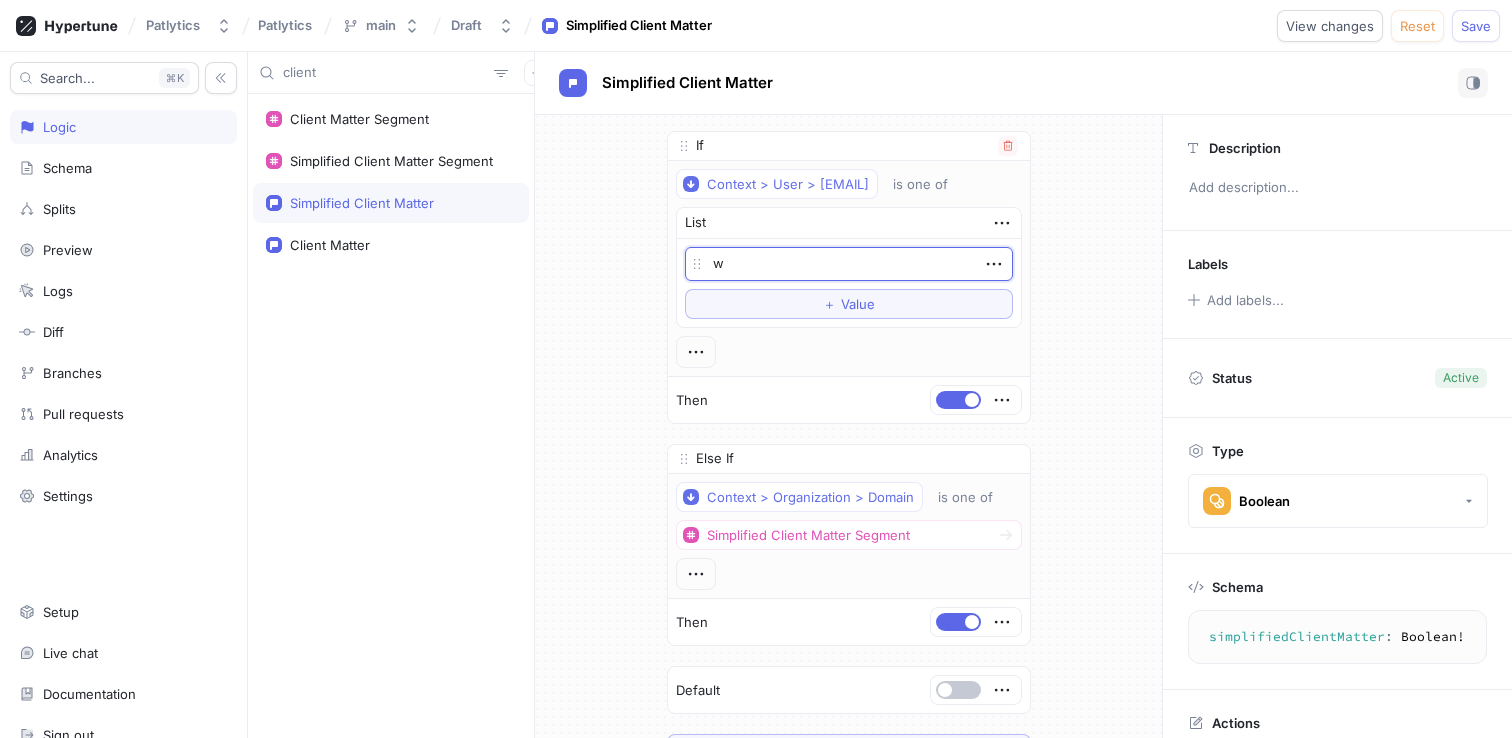 type on "x" 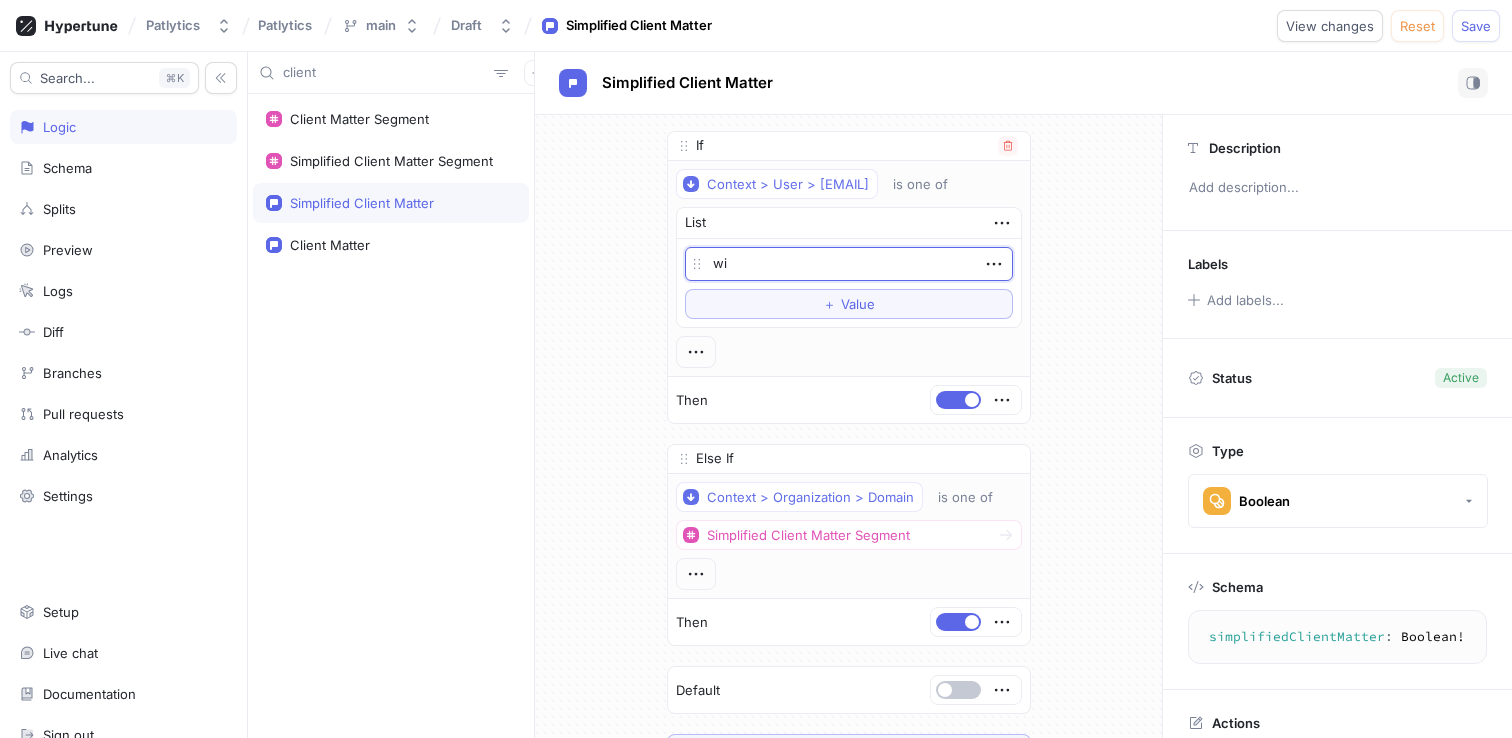 type on "x" 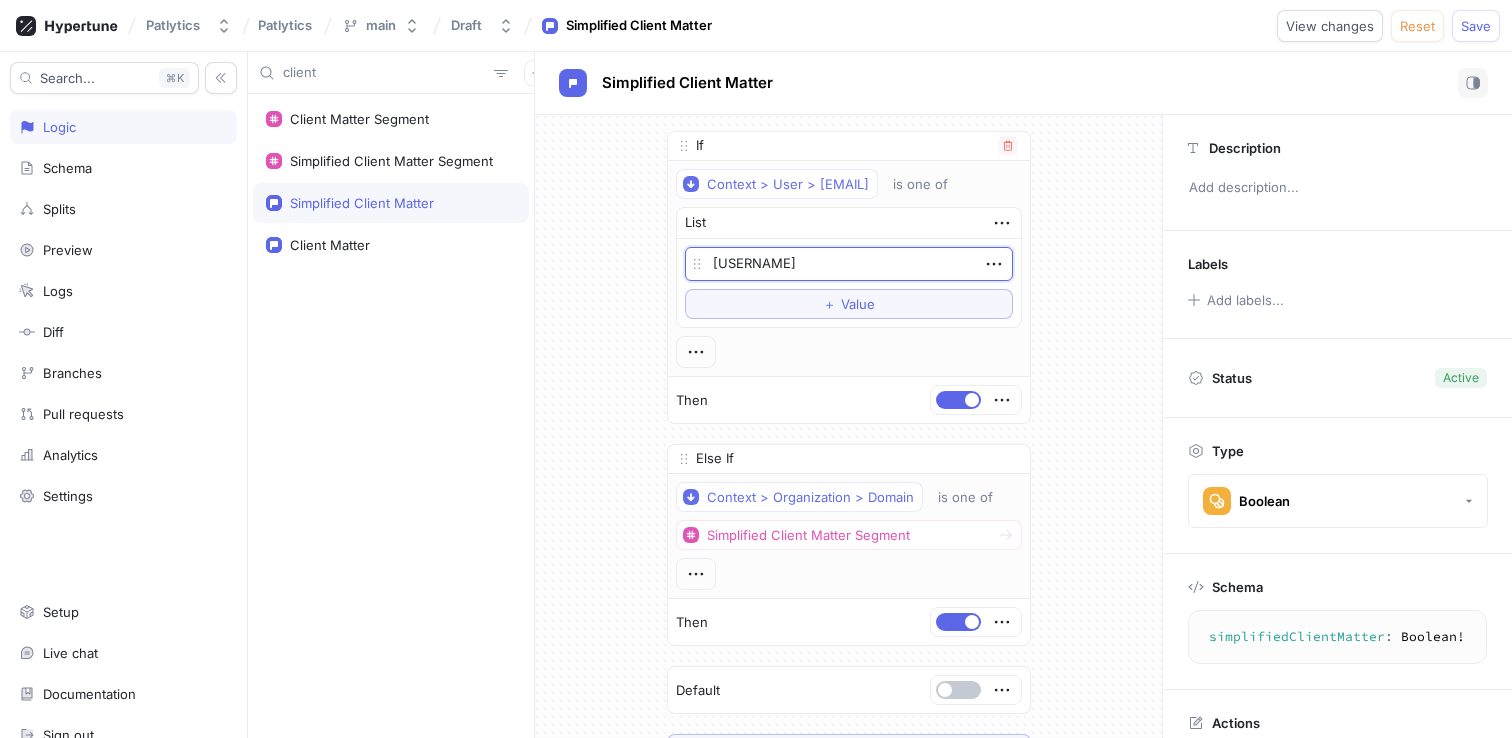 type on "x" 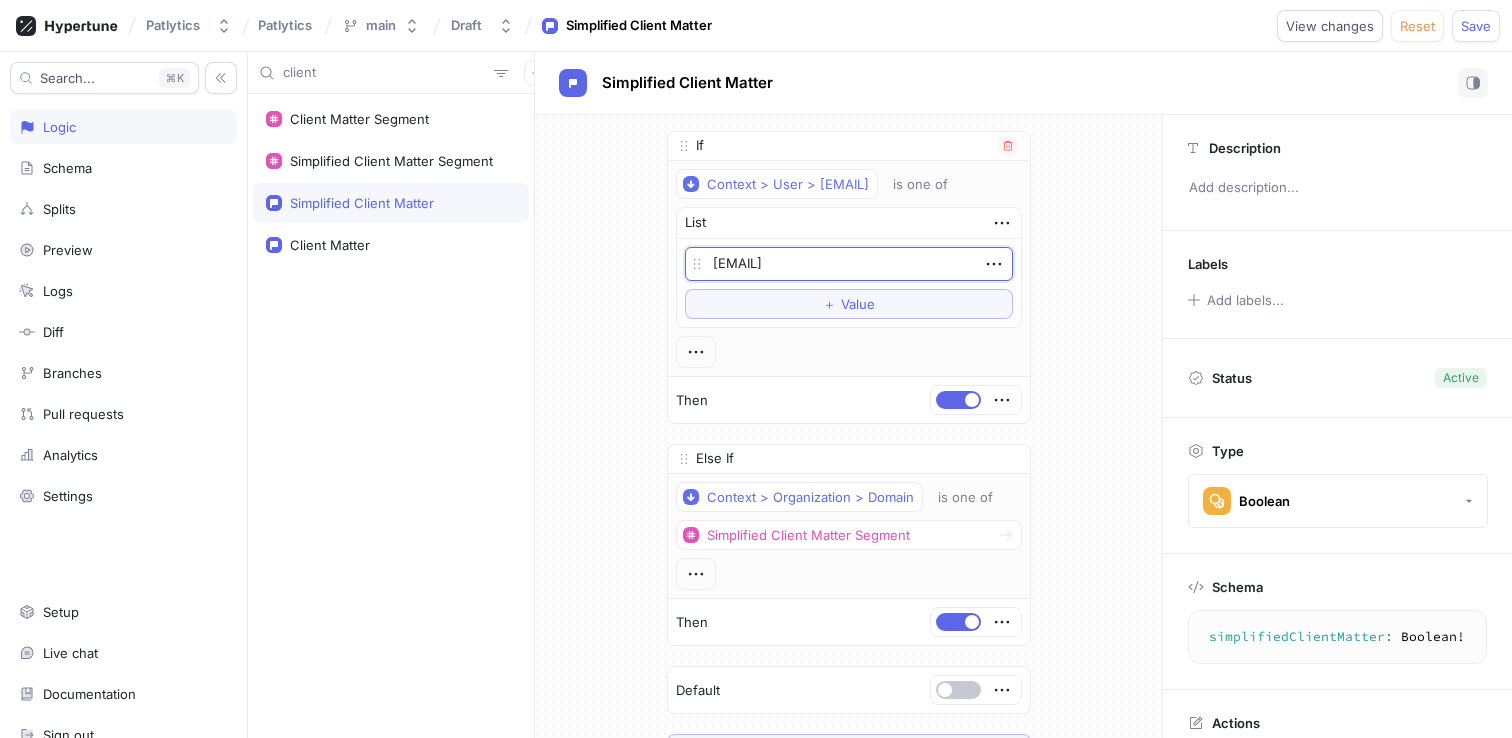type on "x" 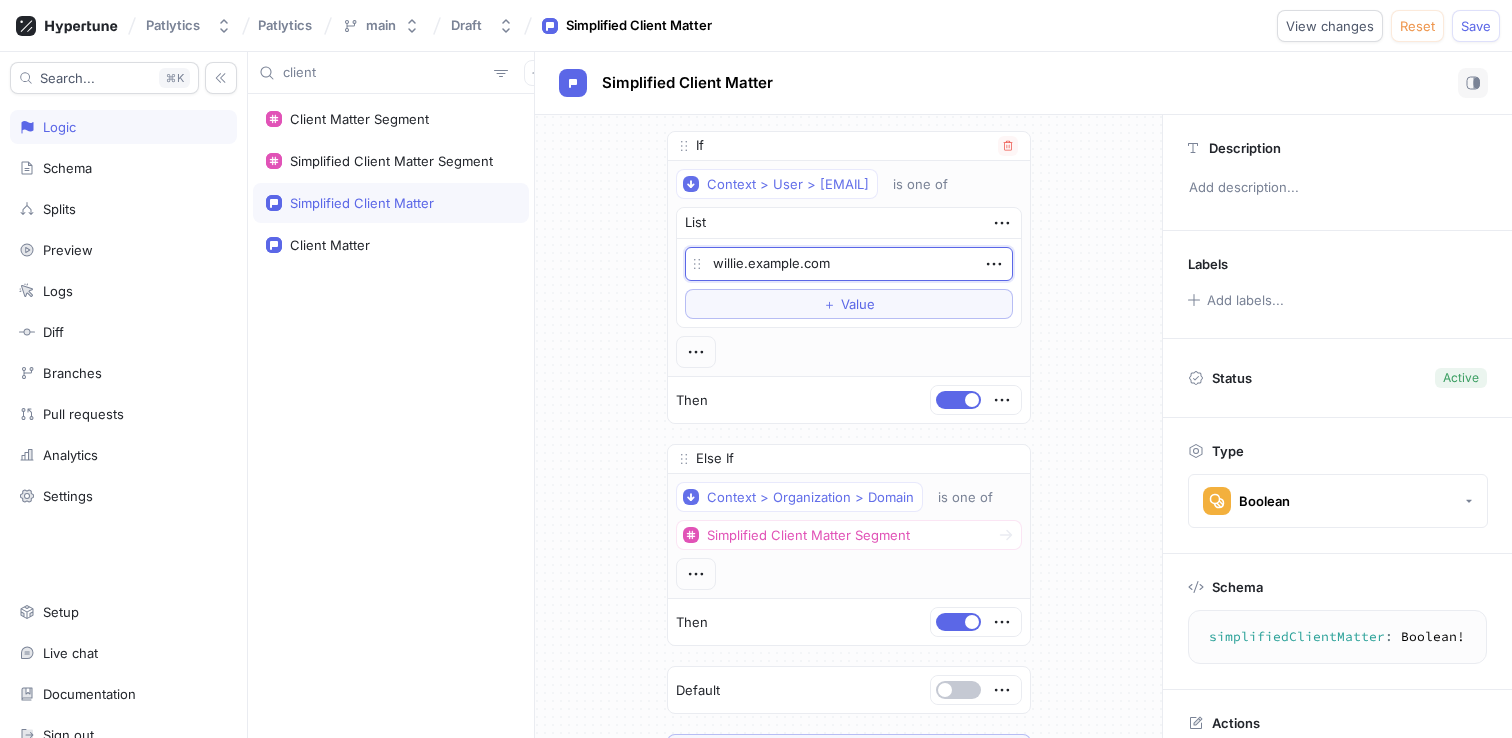 type on "x" 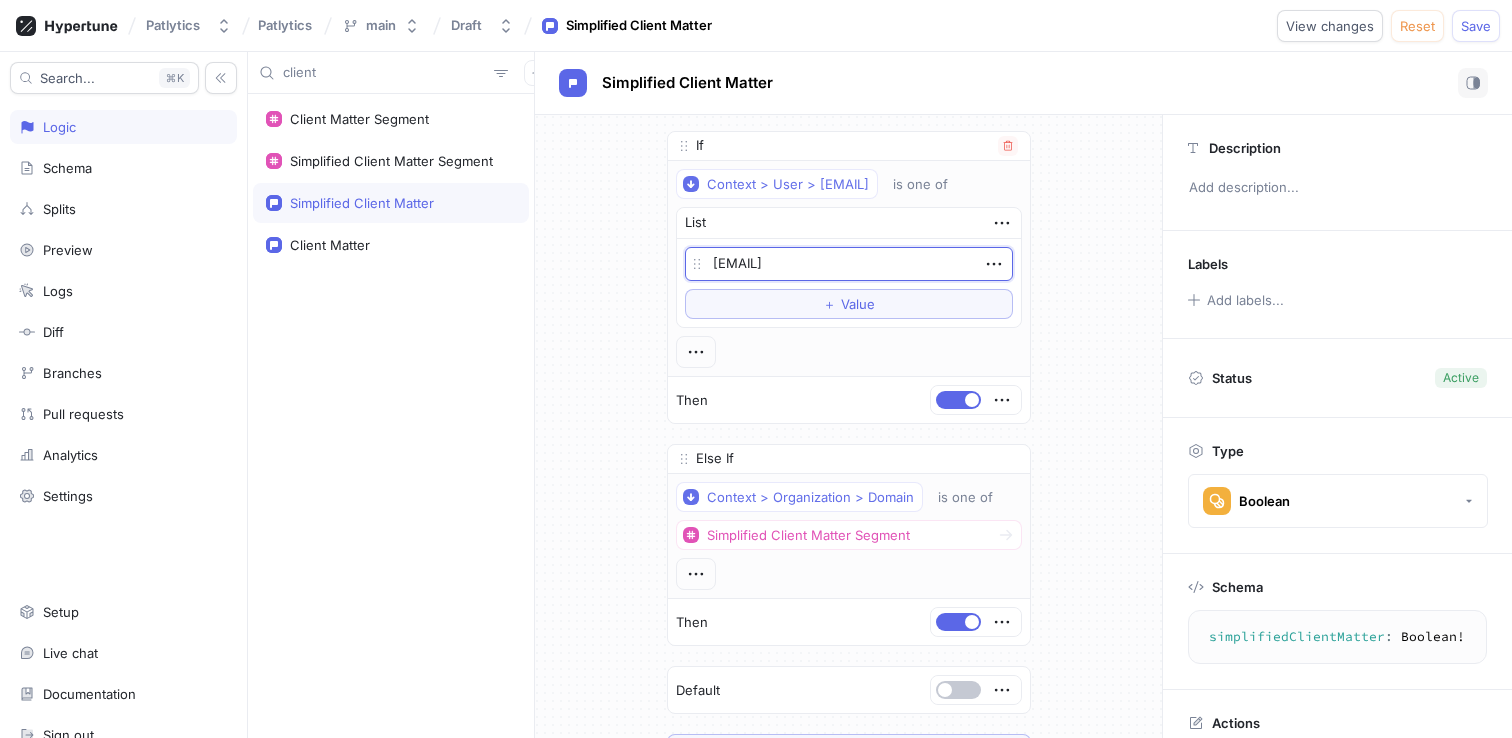 type on "x" 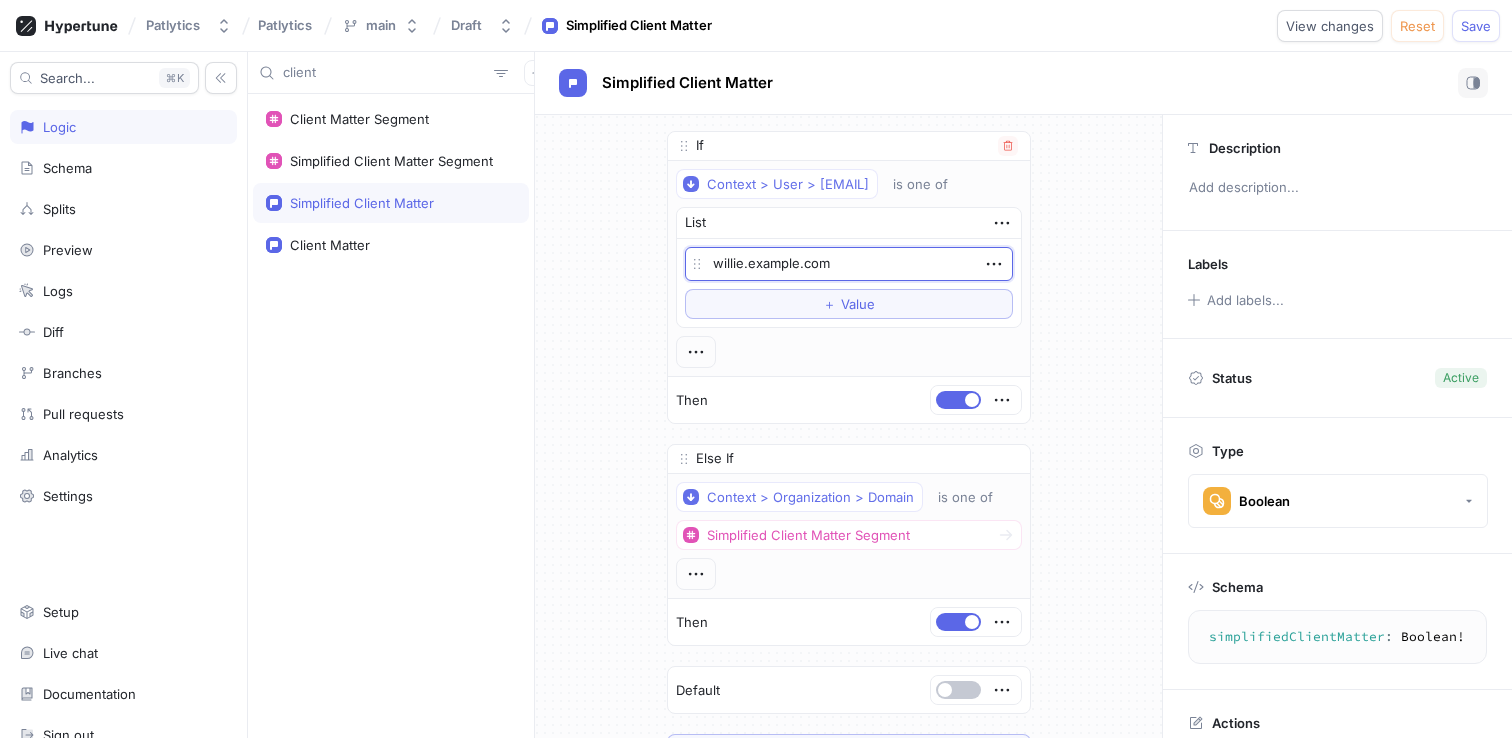 type on "x" 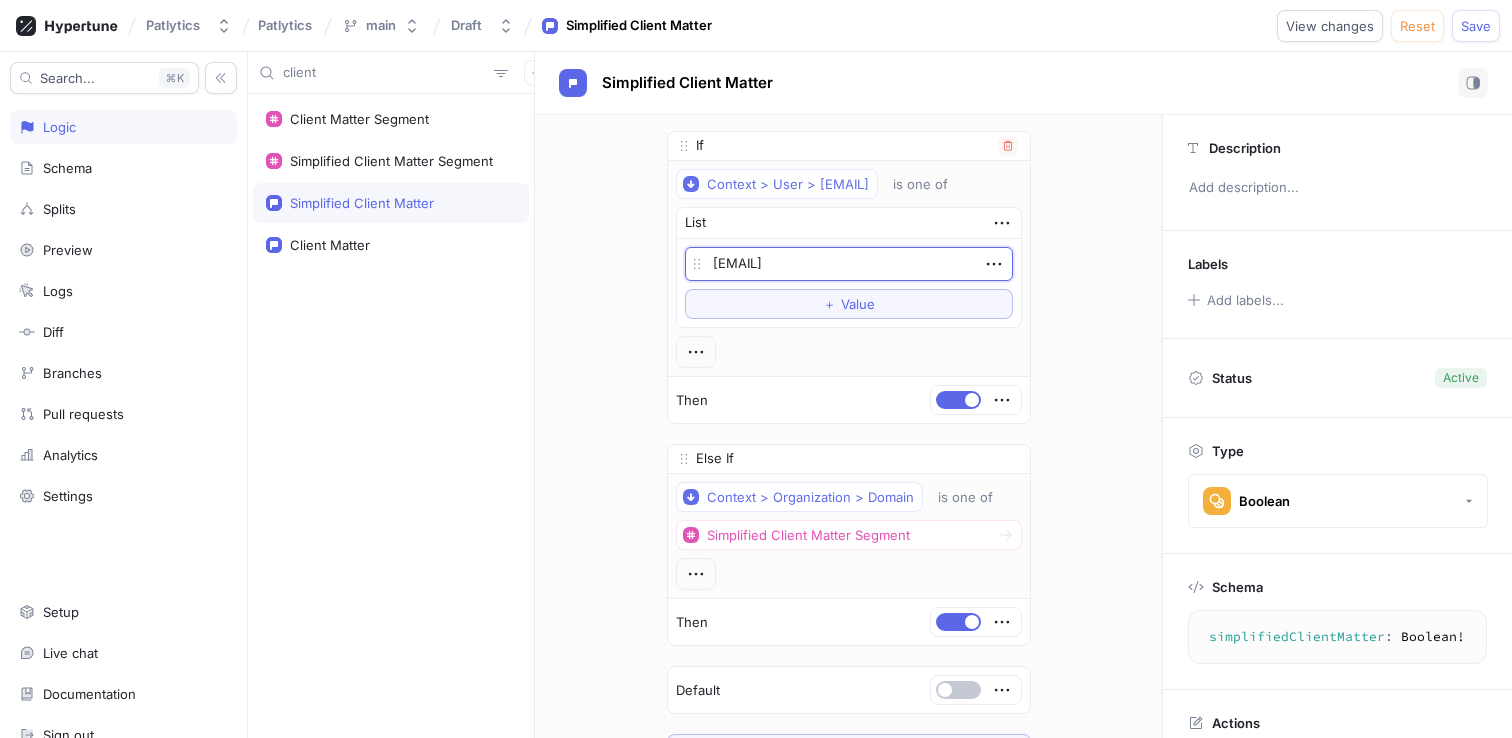type on "[USERNAME]" 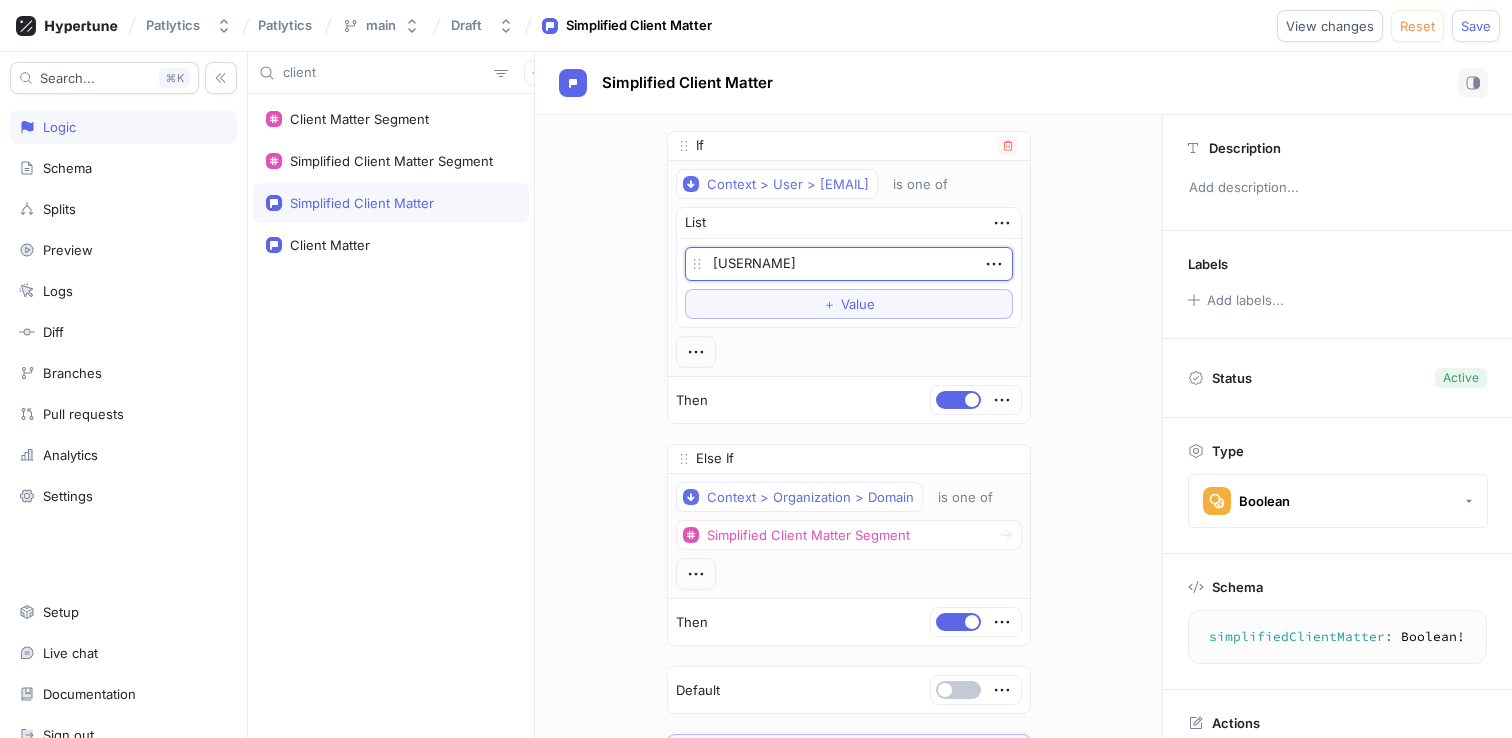 type on "x" 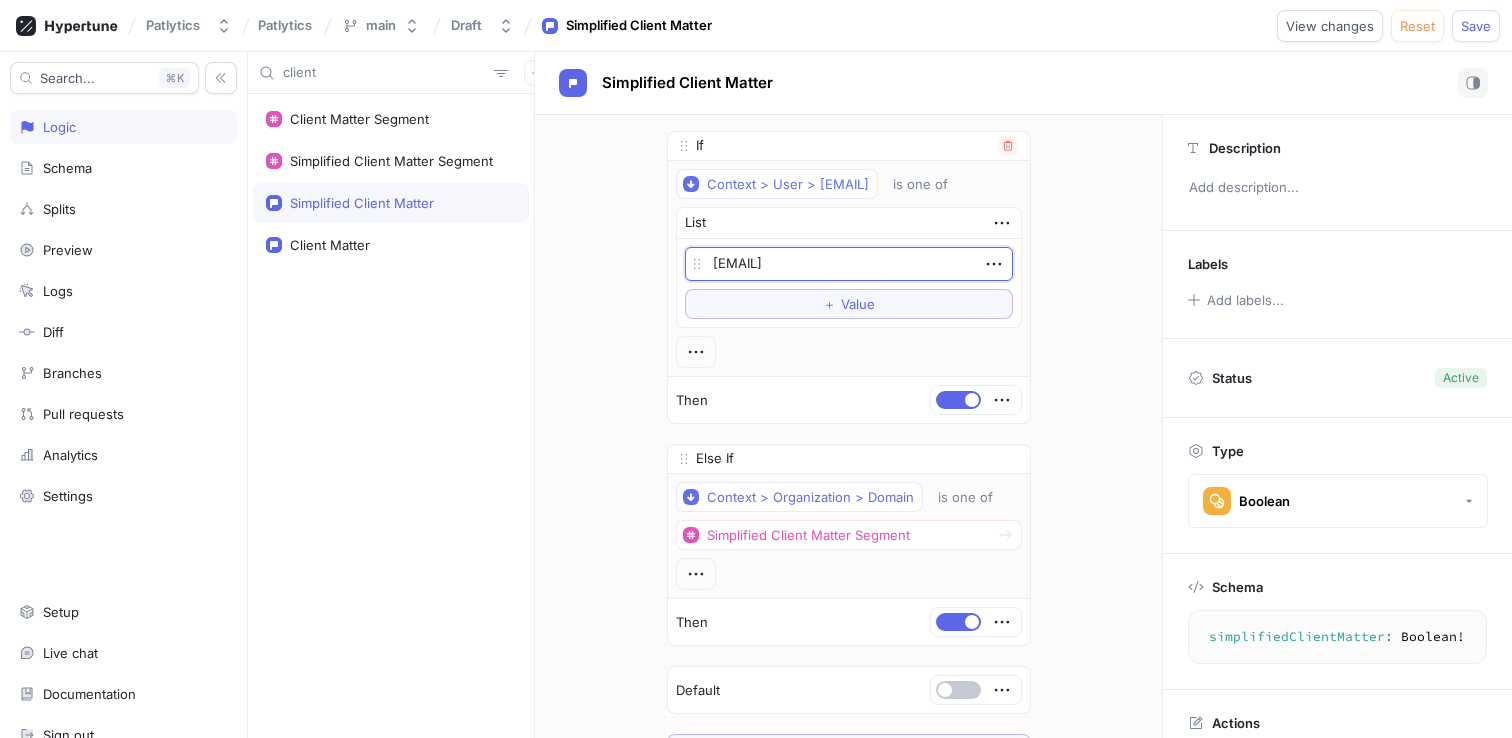 type on "x" 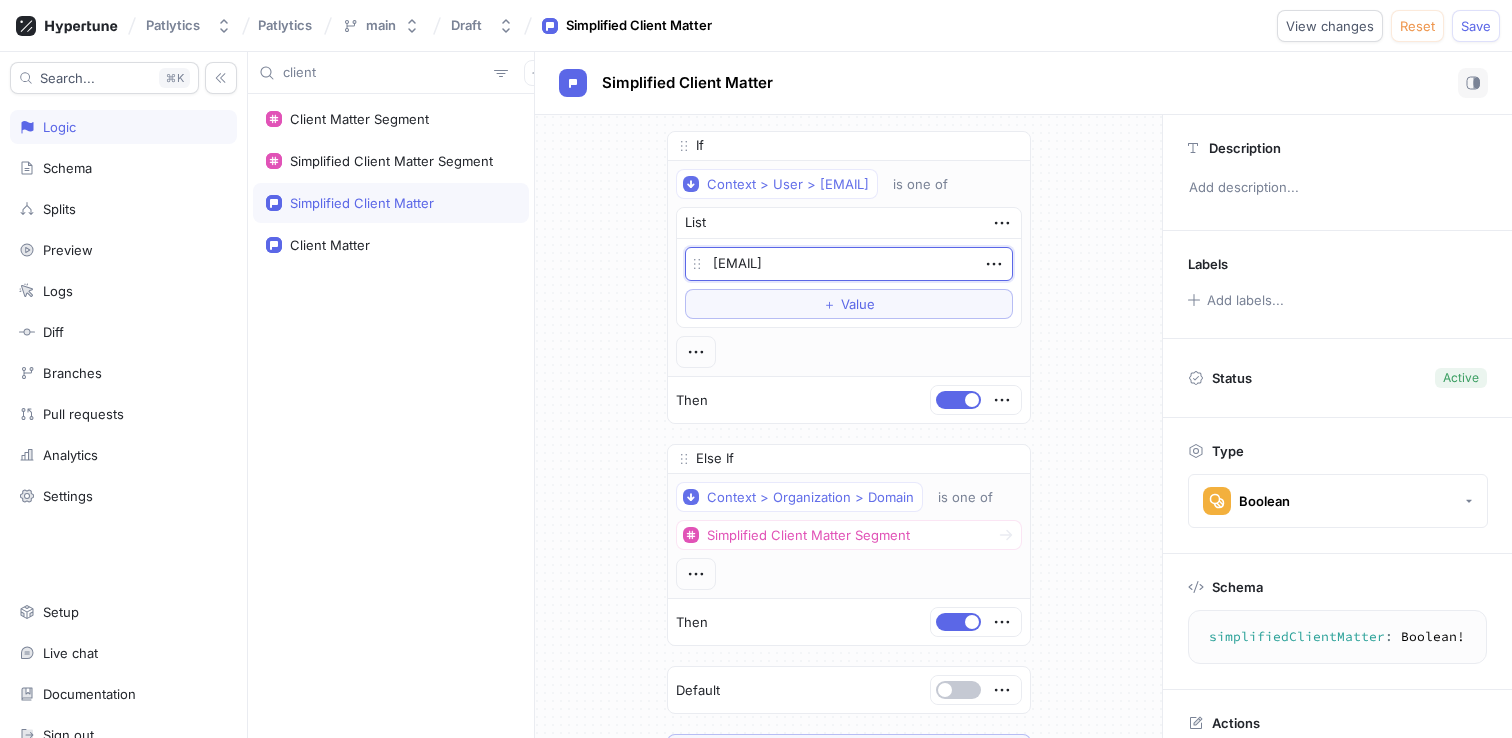 type on "[EMAIL]" 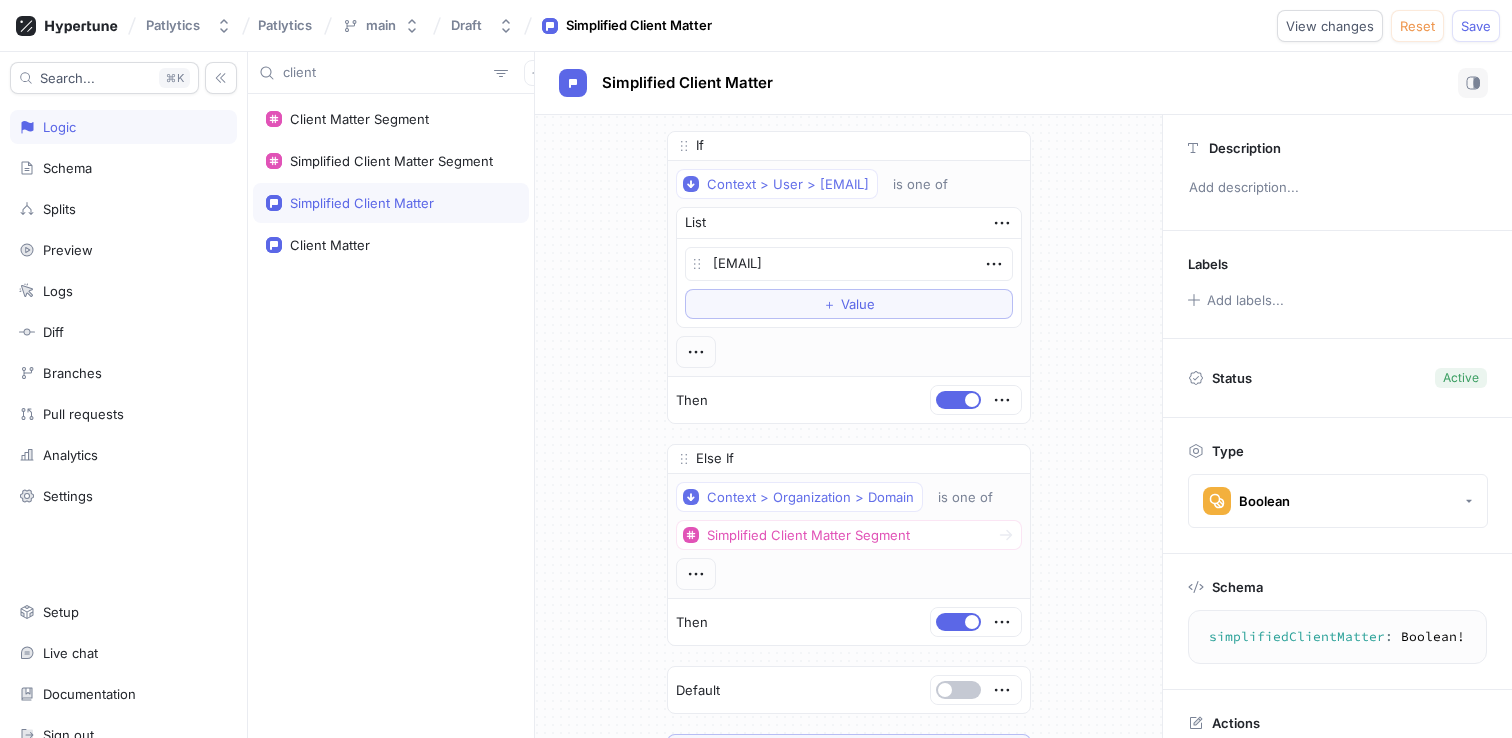 click on "If Context > User > [EMAIL] is one of List [EMAIL]
To pick up a draggable item, press the space bar.
While dragging, use the arrow keys to move the item.
Press space again to drop the item in its new position, or press escape to cancel.
++ Value Then Else If Context > Organization > Domain is one of Simplified Client Matter Segment Then
To pick up a draggable item, press the space bar.
While dragging, use the arrow keys to move the item.
Press space again to drop the item in its new position, or press escape to cancel.
Draggable item i5TlNEydc8zW2lJBul70C was dropped over droppable area j41XDl6Sc_Z8TxUmycOQM Default ++ Rule" at bounding box center [849, 447] 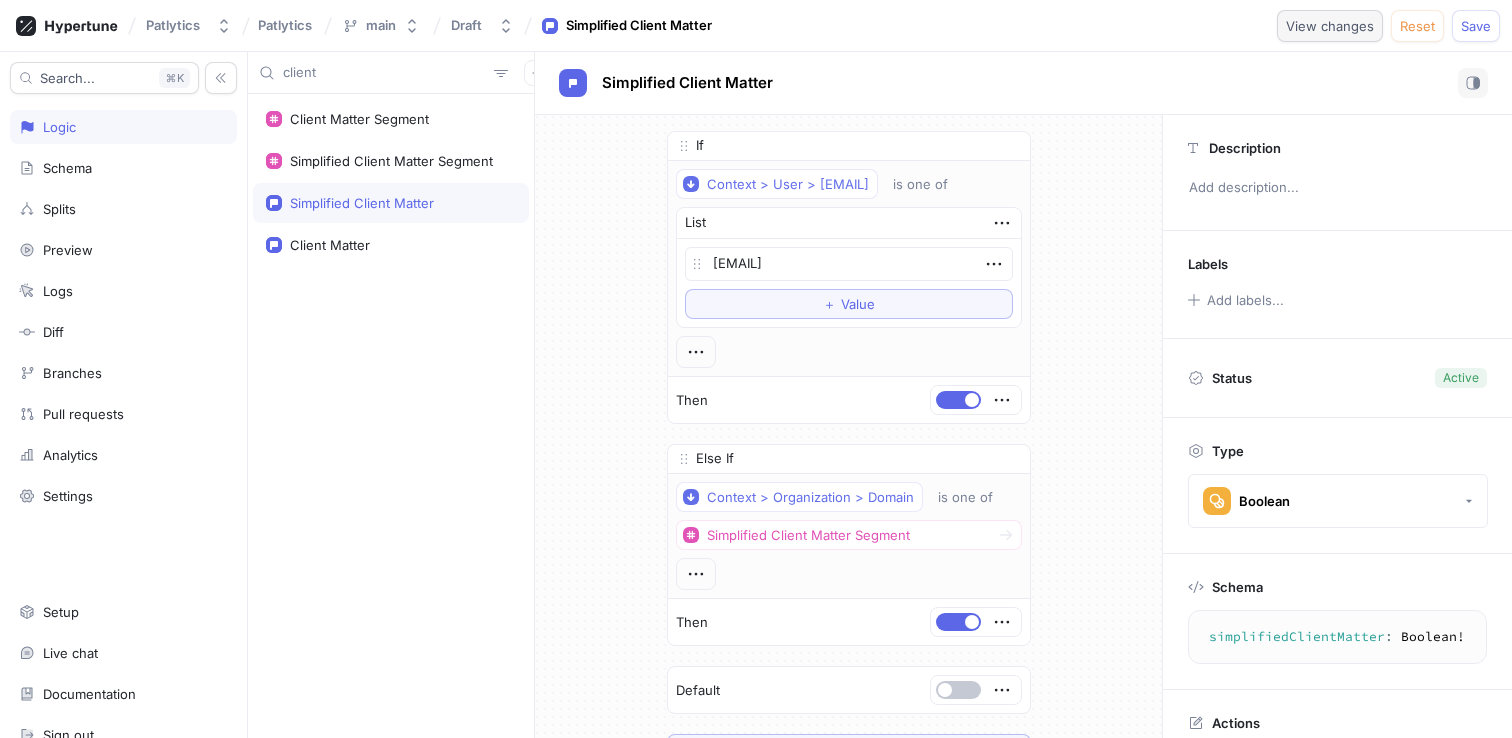 click on "View changes" at bounding box center (1330, 26) 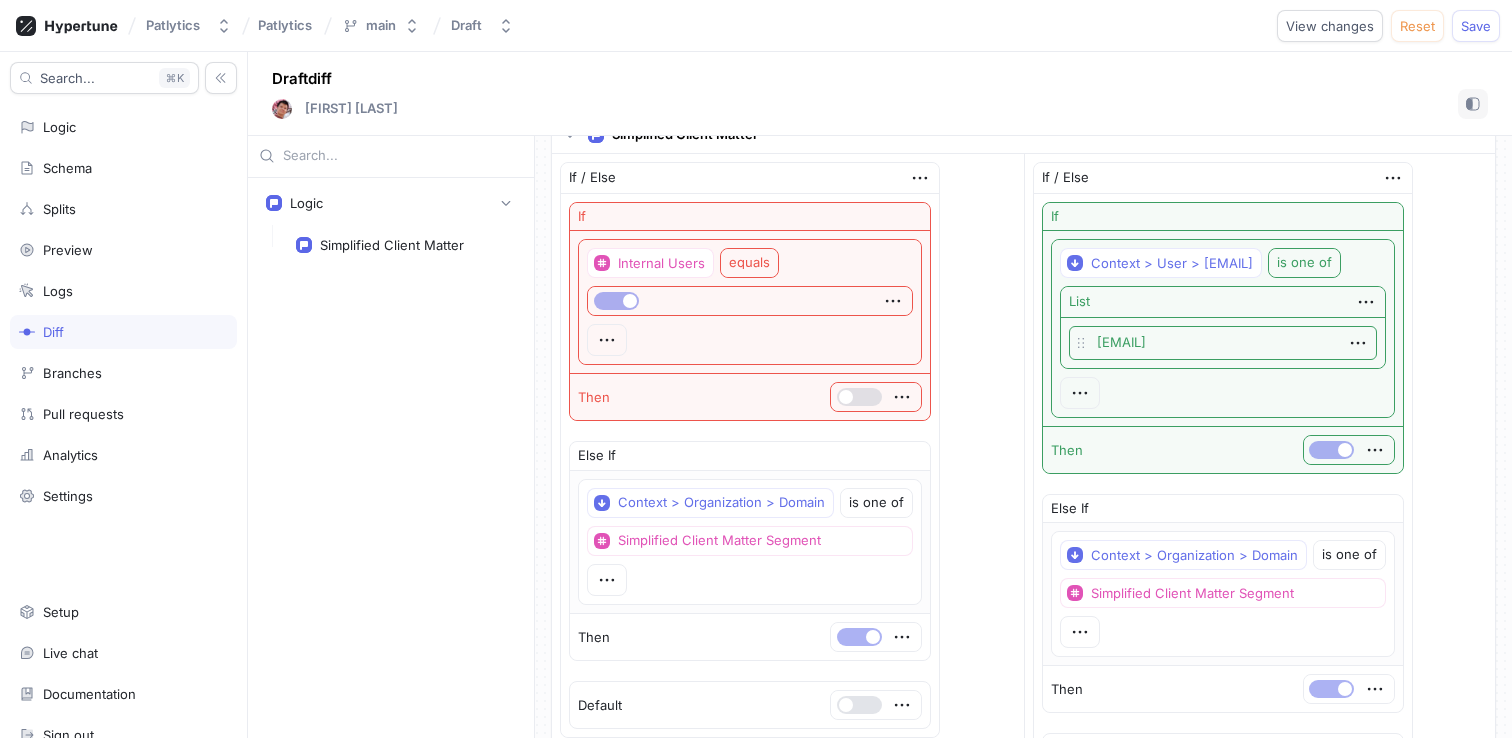 scroll, scrollTop: 0, scrollLeft: 0, axis: both 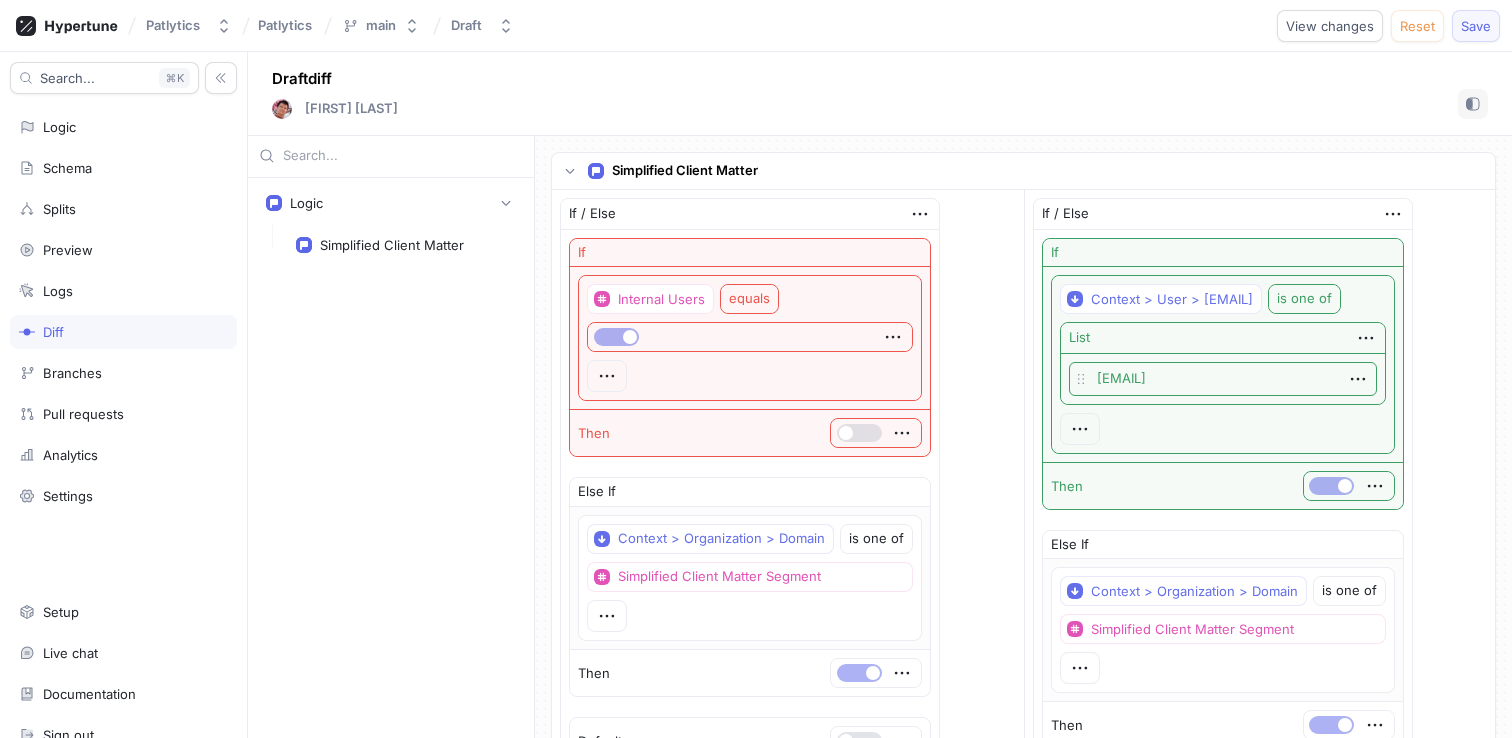 click on "Save" at bounding box center [1476, 26] 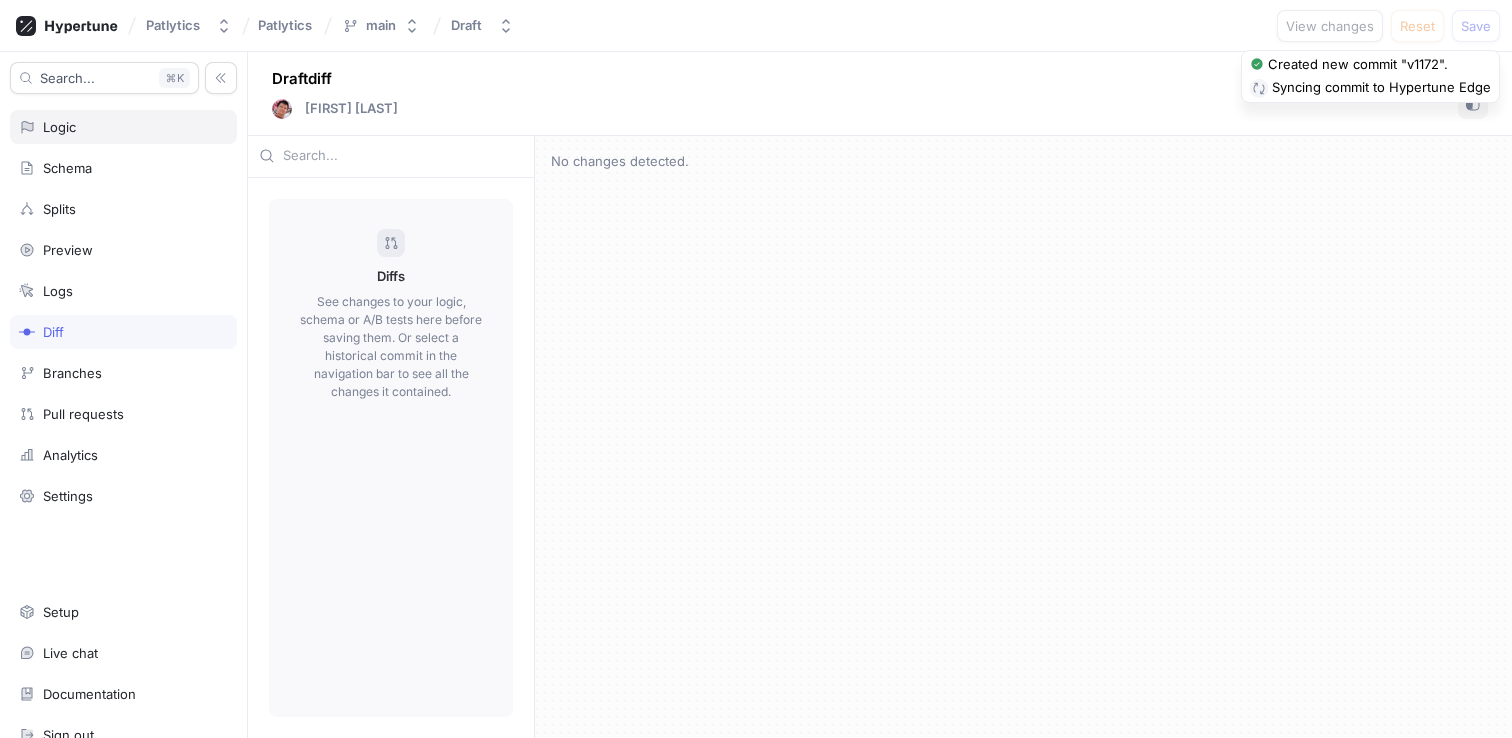 click on "Logic" at bounding box center (123, 127) 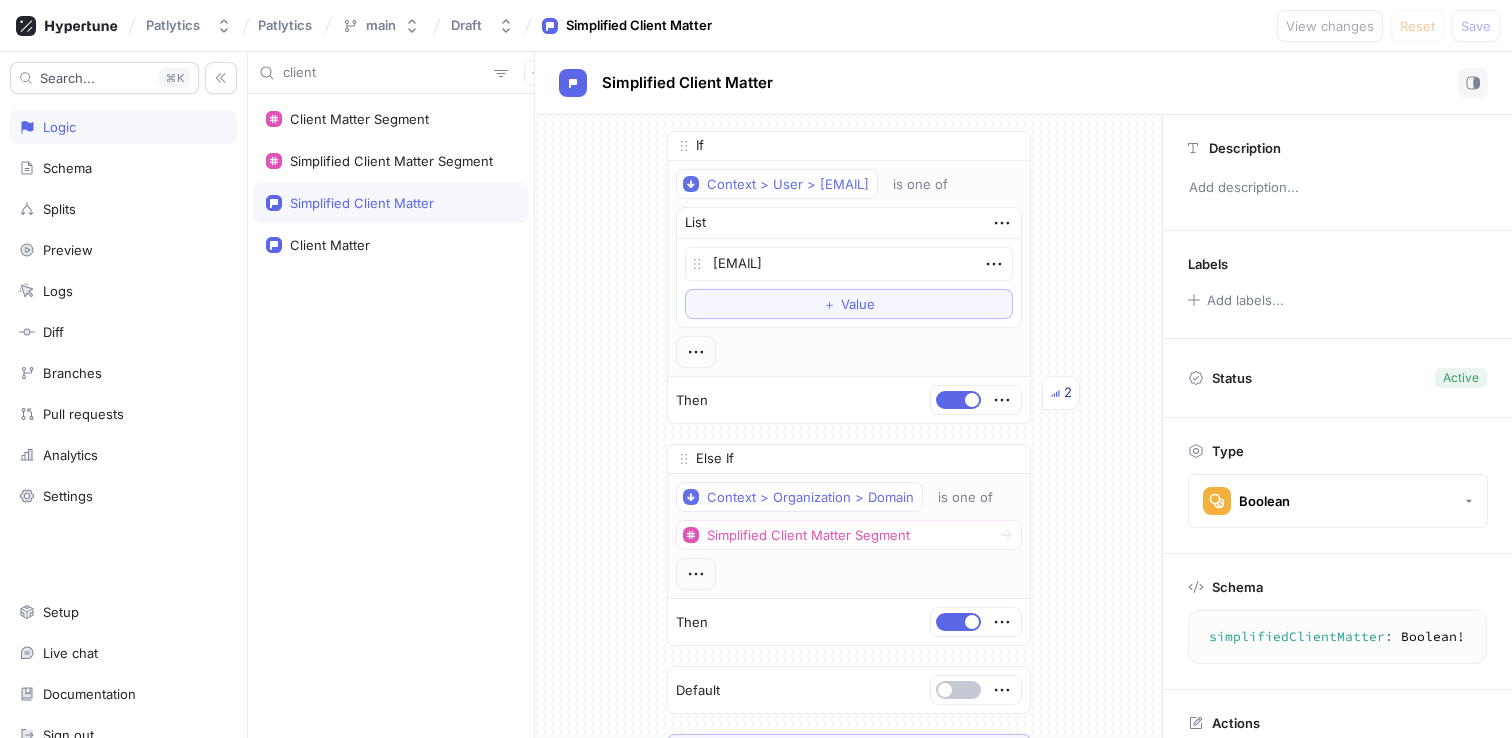 type on "x" 